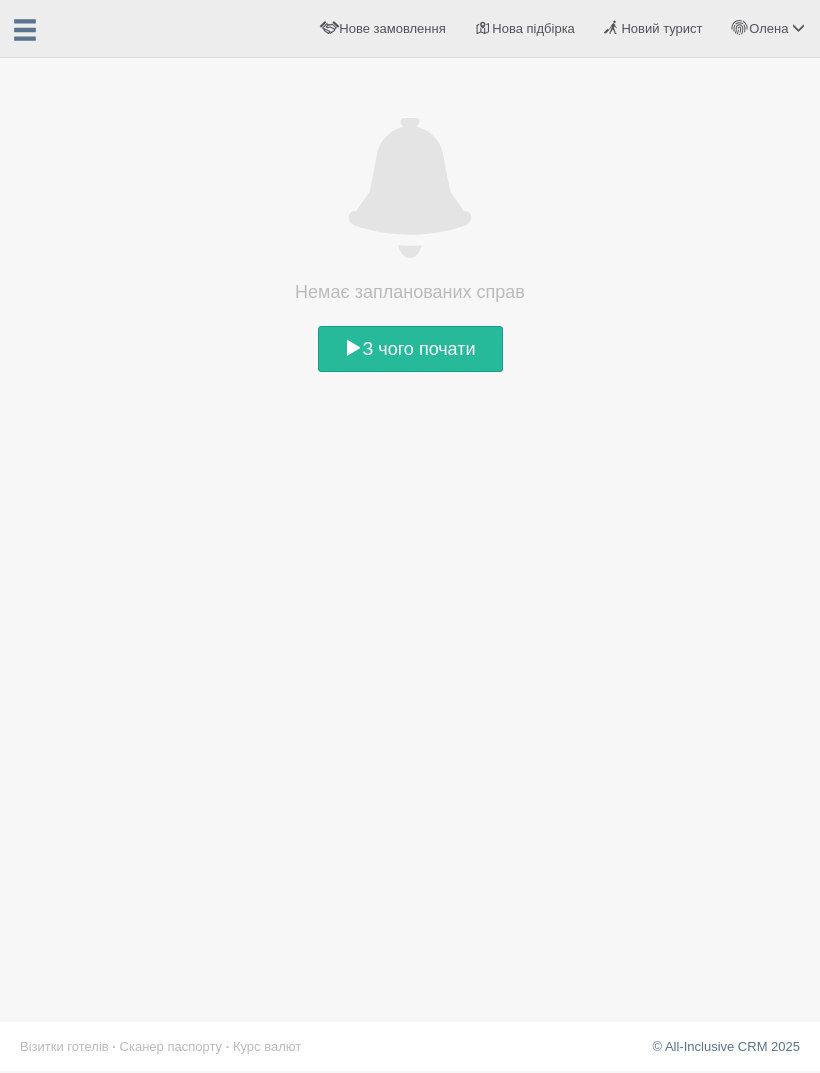 scroll, scrollTop: 0, scrollLeft: 0, axis: both 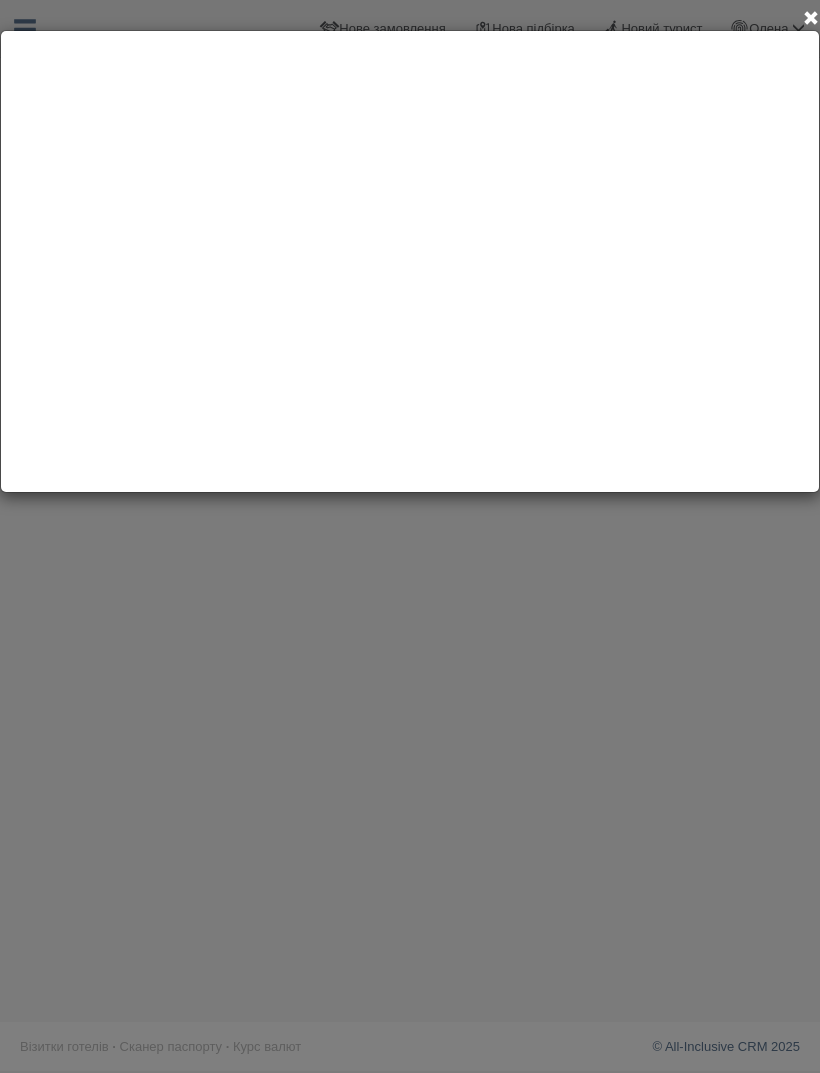 click at bounding box center [410, 536] 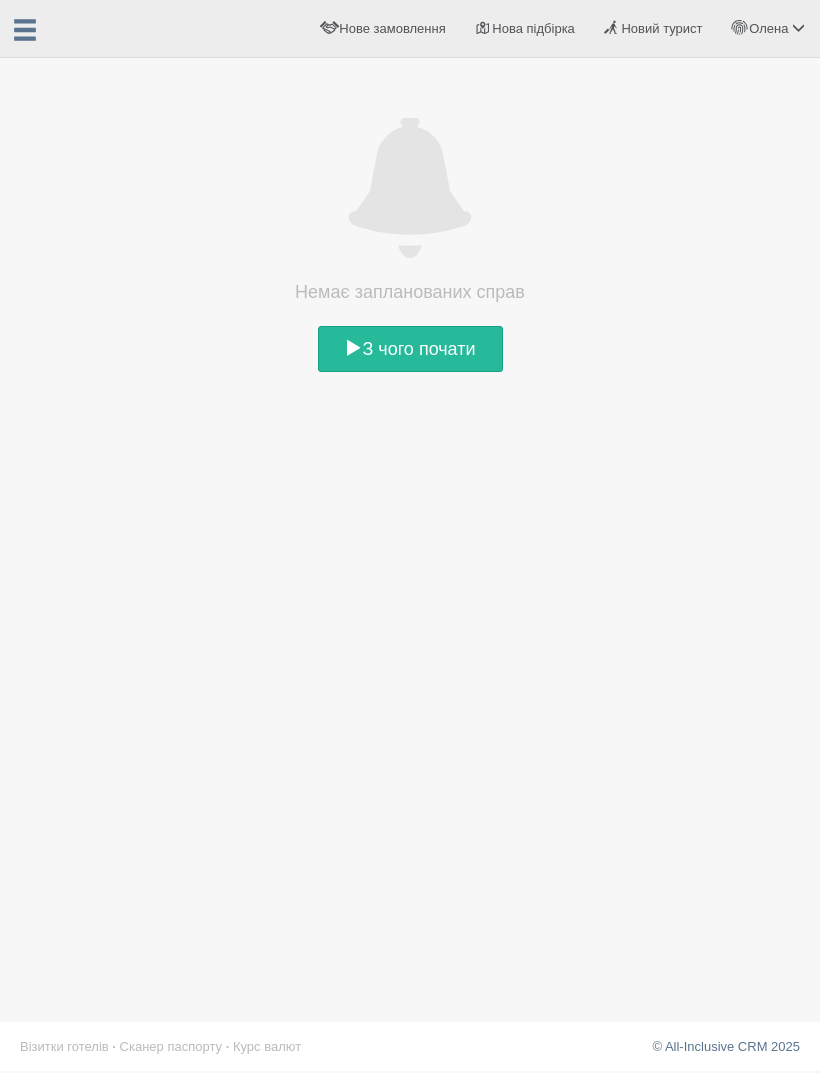 click on "З чого почати" at bounding box center (410, 349) 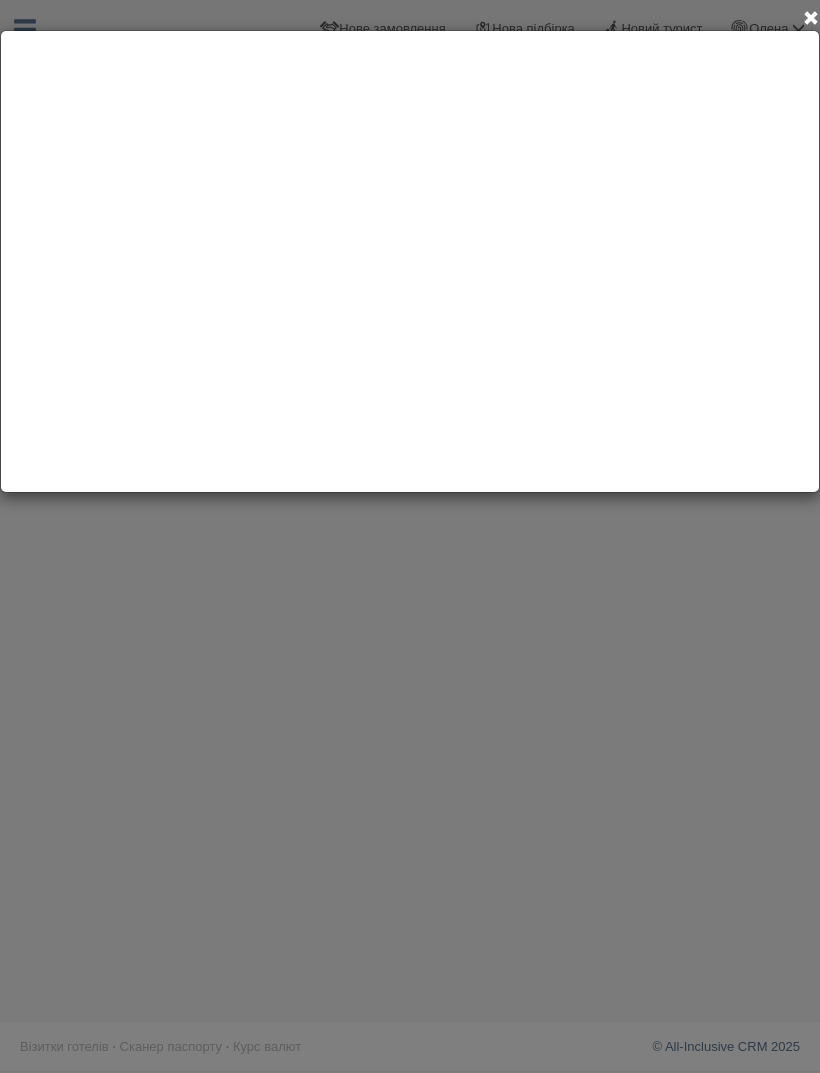 click at bounding box center [410, 536] 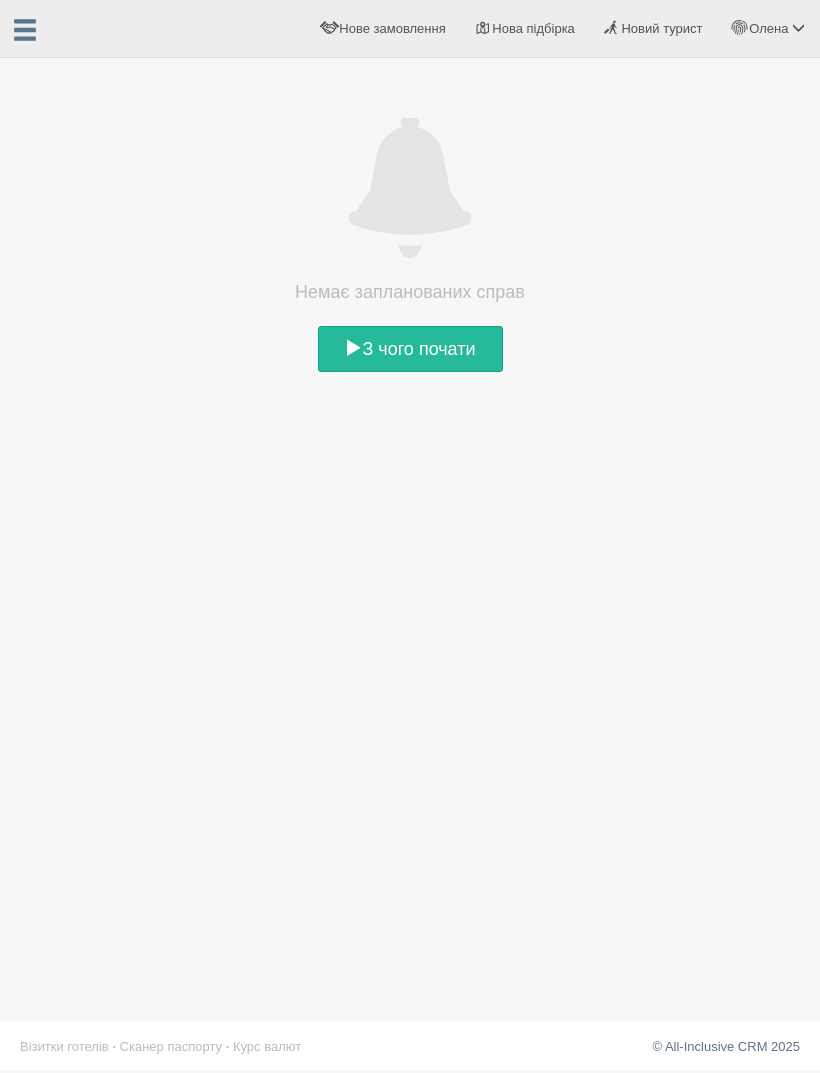 click at bounding box center (25, 31) 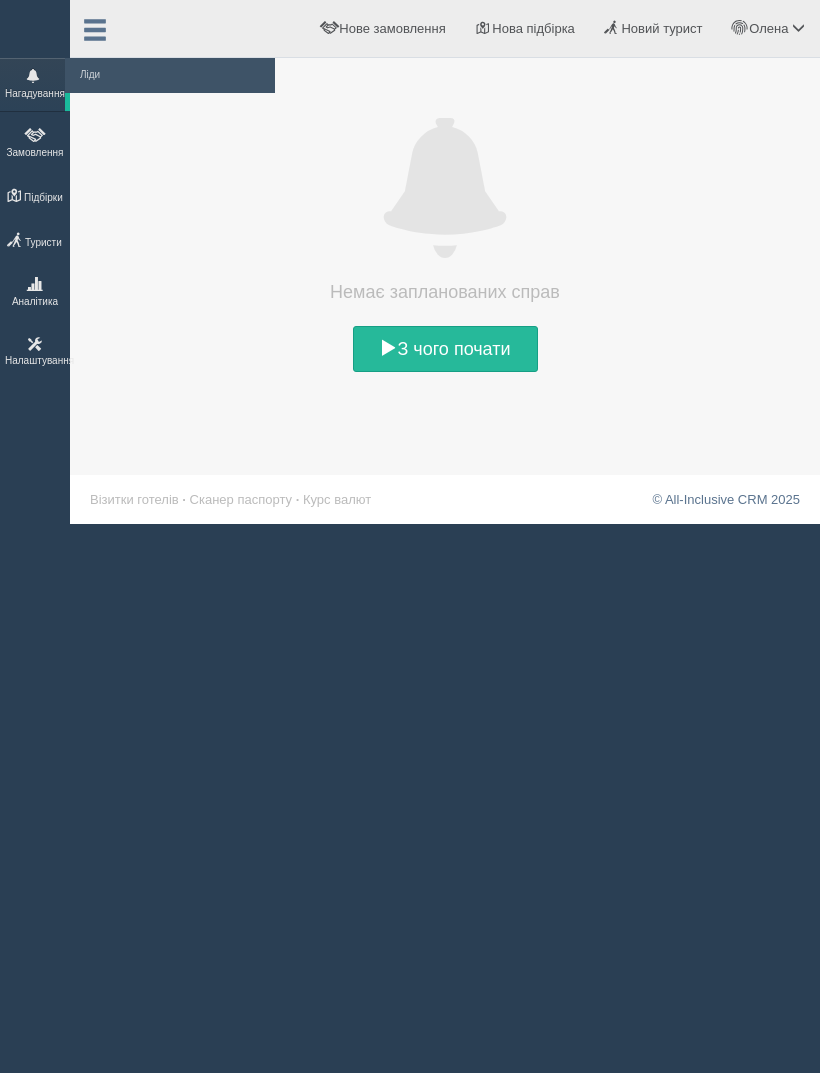 click on "Підбірки" at bounding box center (35, 196) 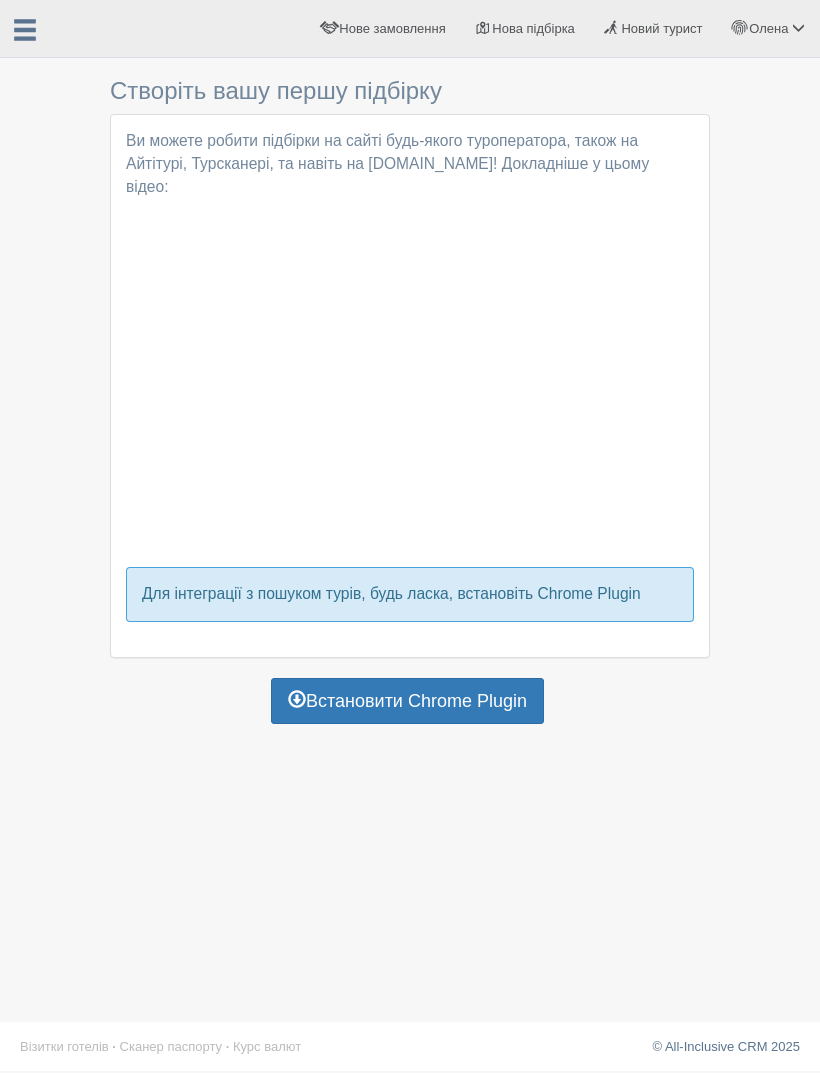 scroll, scrollTop: 0, scrollLeft: 0, axis: both 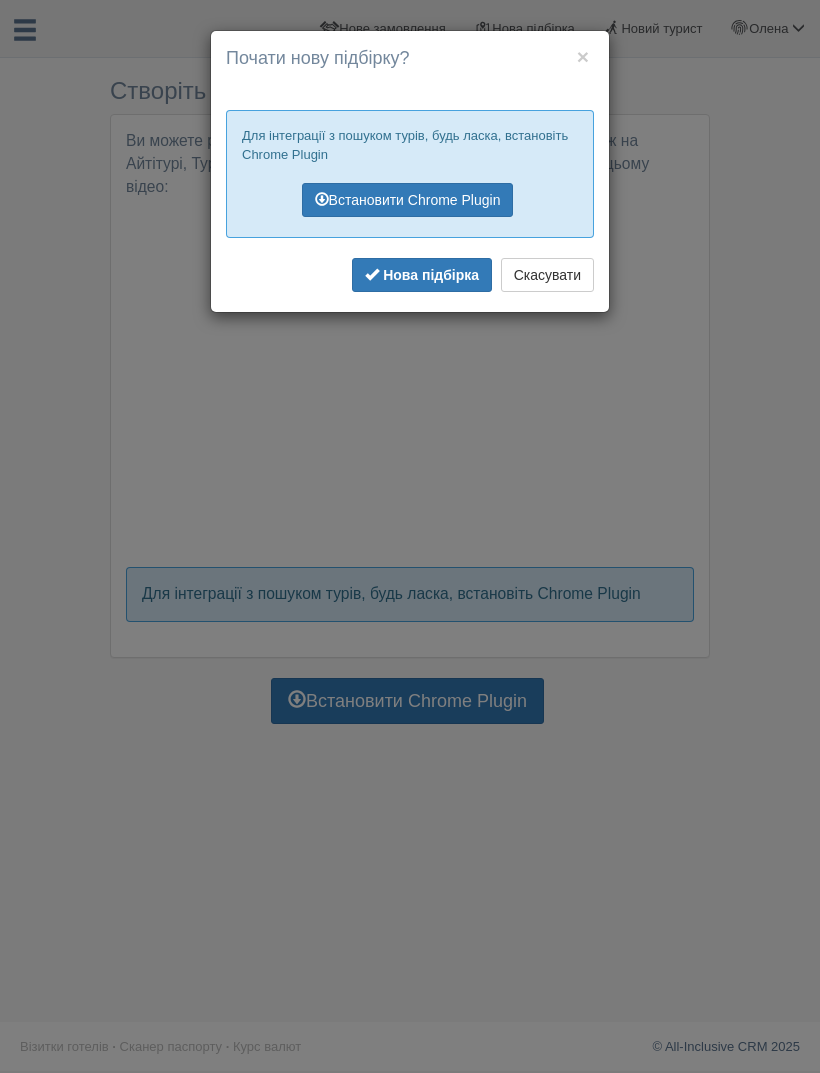 click on "Нова підбірка" at bounding box center (431, 275) 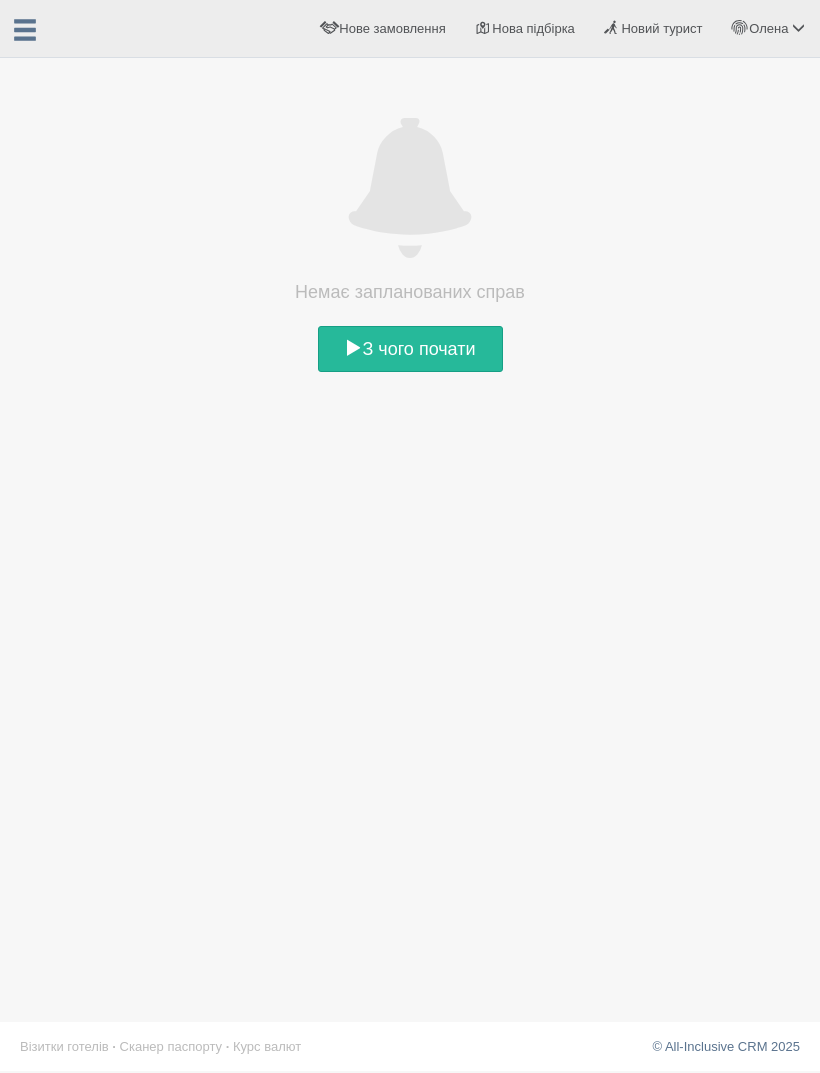 scroll, scrollTop: 0, scrollLeft: 0, axis: both 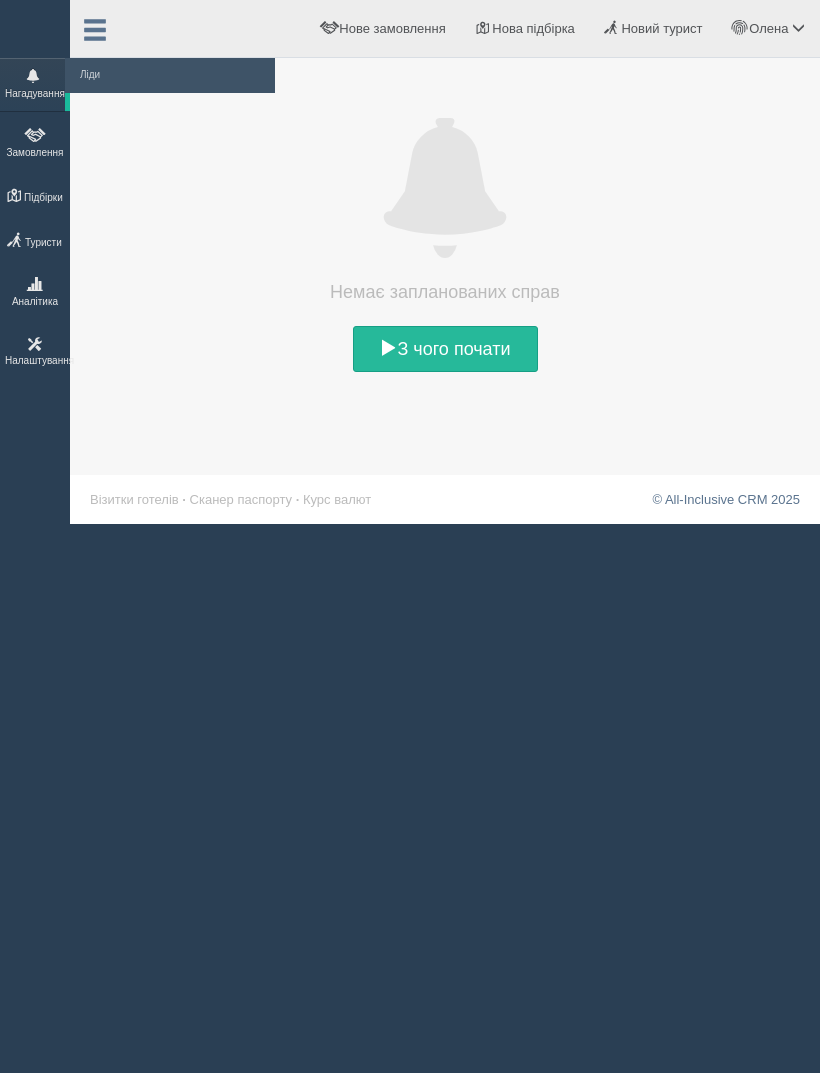 click at bounding box center [14, 195] 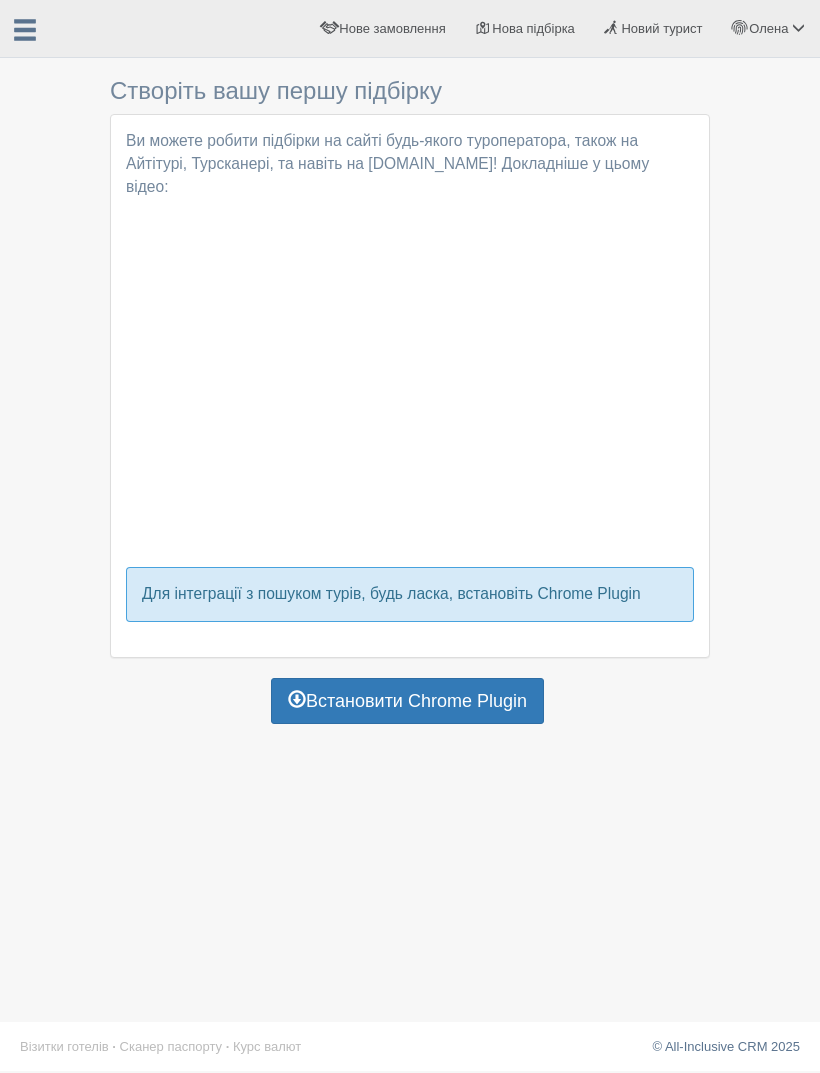 scroll, scrollTop: 0, scrollLeft: 0, axis: both 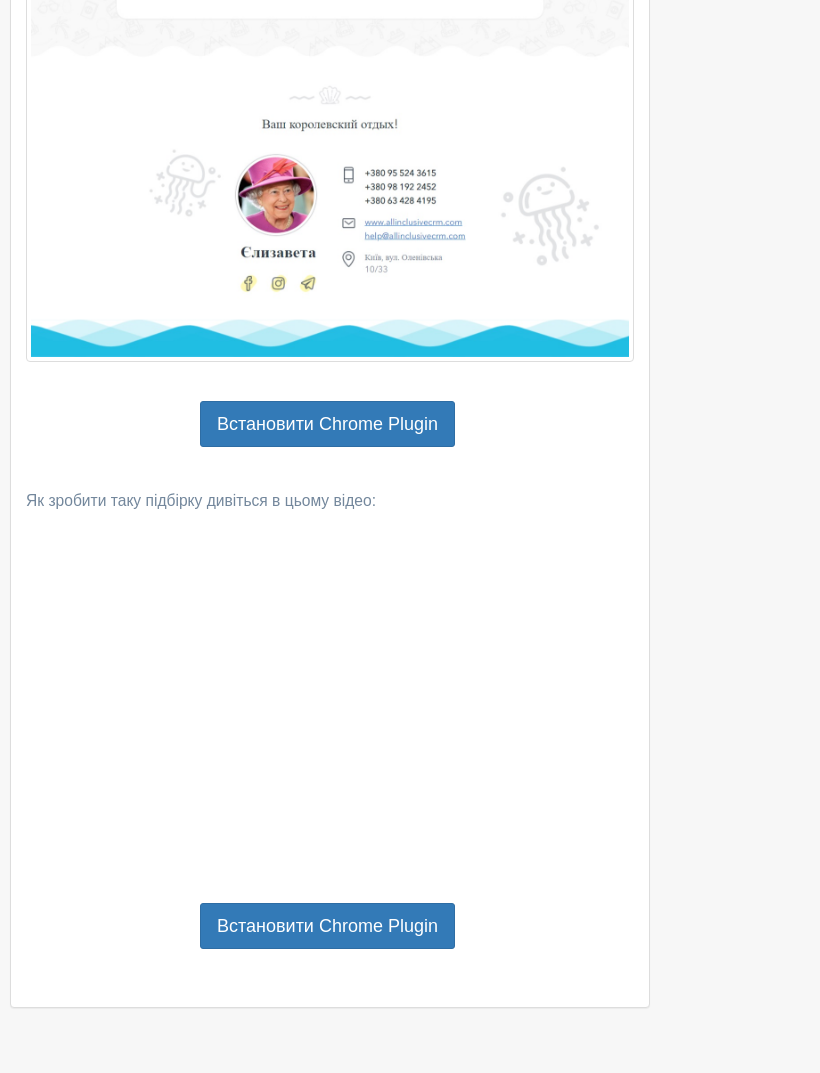 click on "Встановити Chrome Plugin" at bounding box center [327, 926] 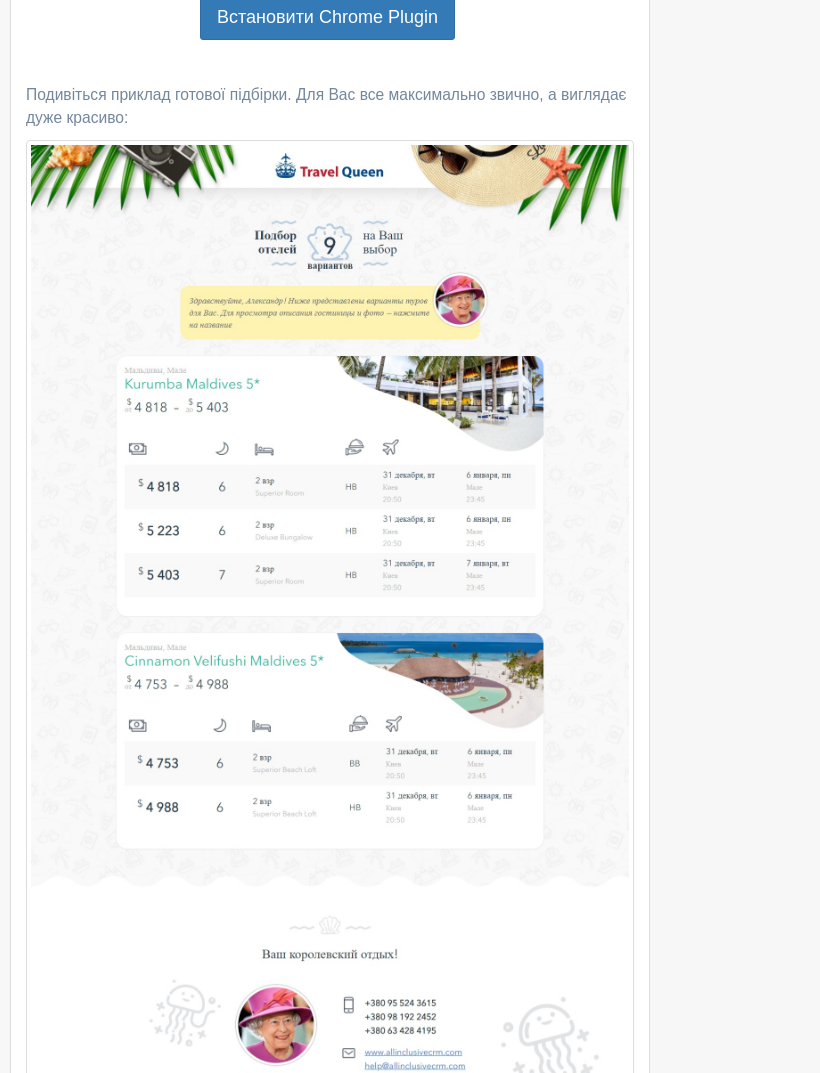 scroll, scrollTop: 0, scrollLeft: 0, axis: both 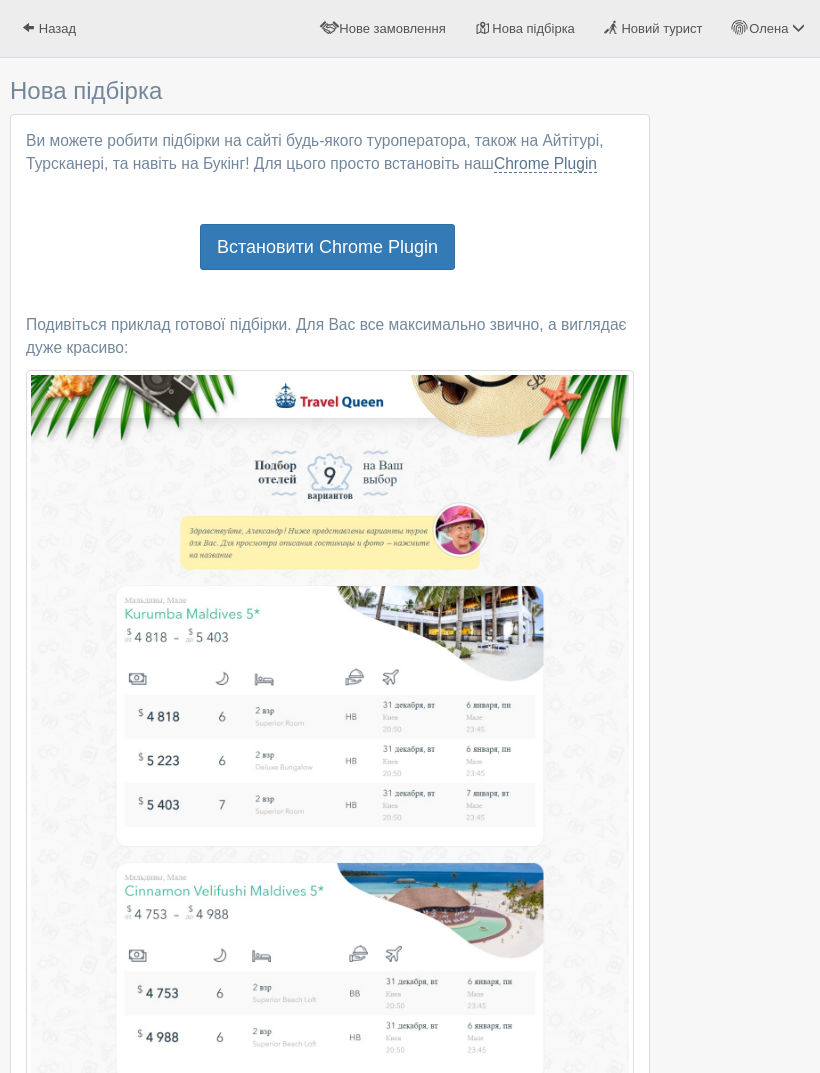 click on "Нова підбірка" at bounding box center (525, 28) 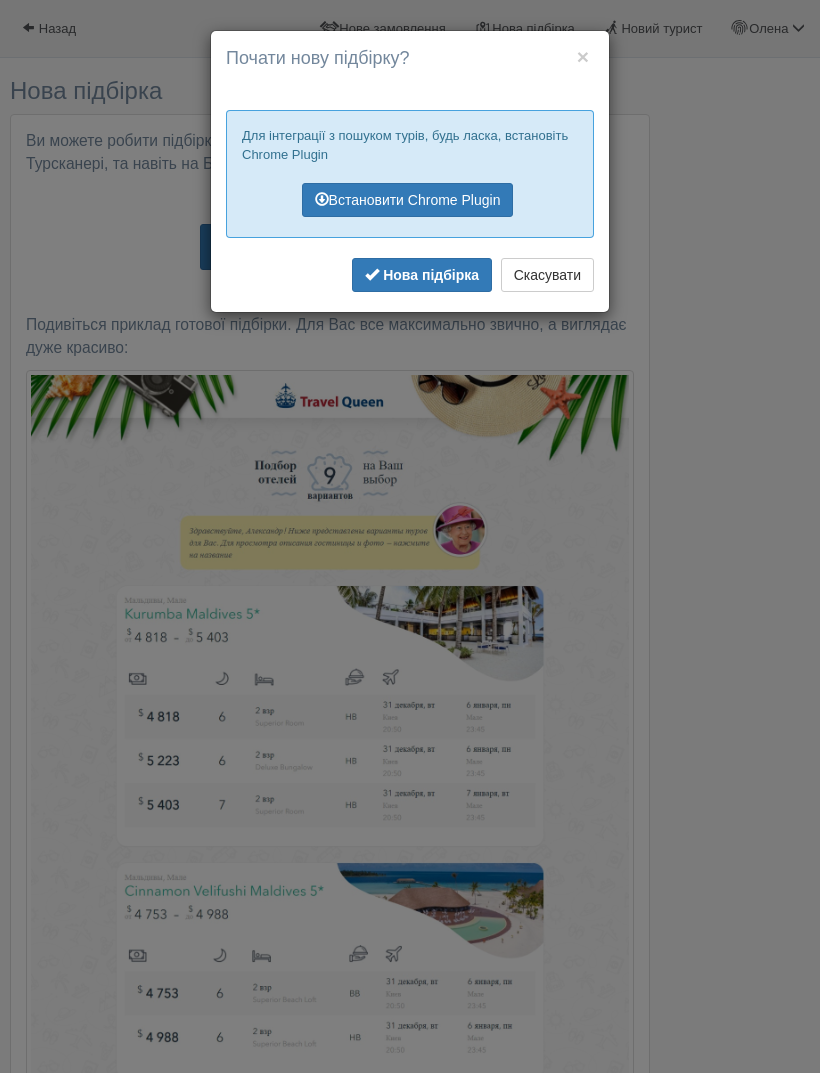 click on "Нова підбірка" at bounding box center (431, 275) 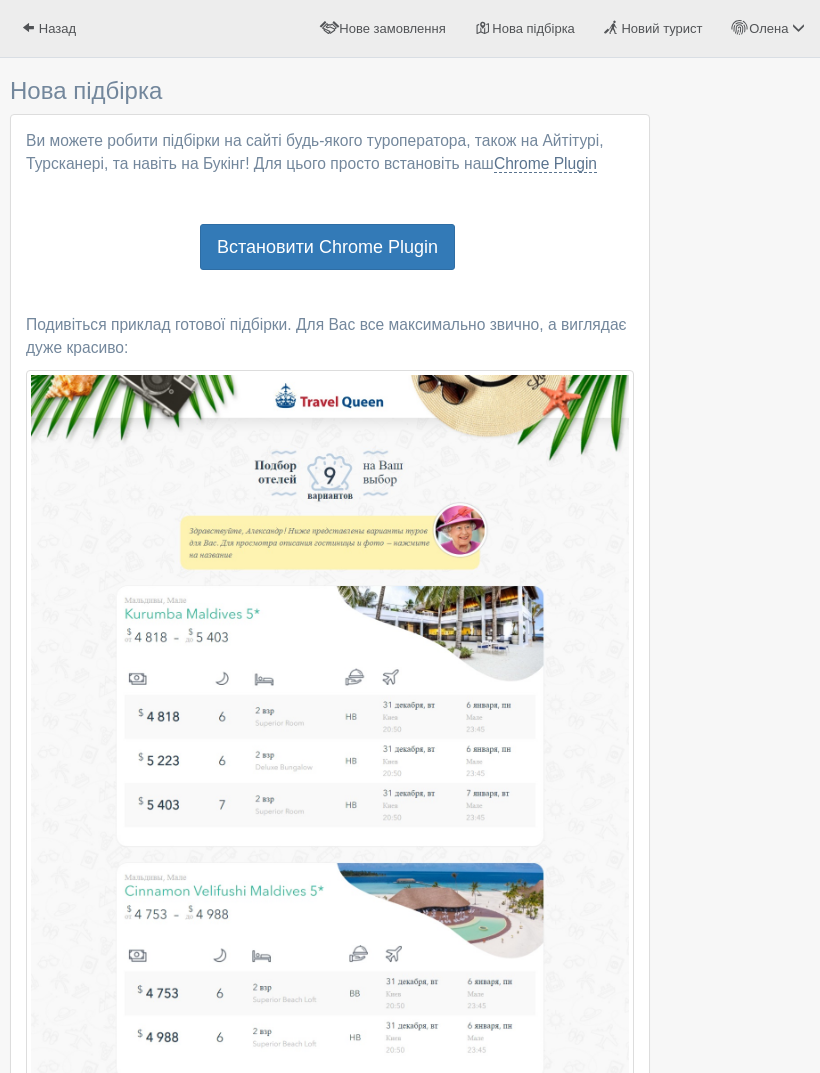 scroll, scrollTop: 0, scrollLeft: 0, axis: both 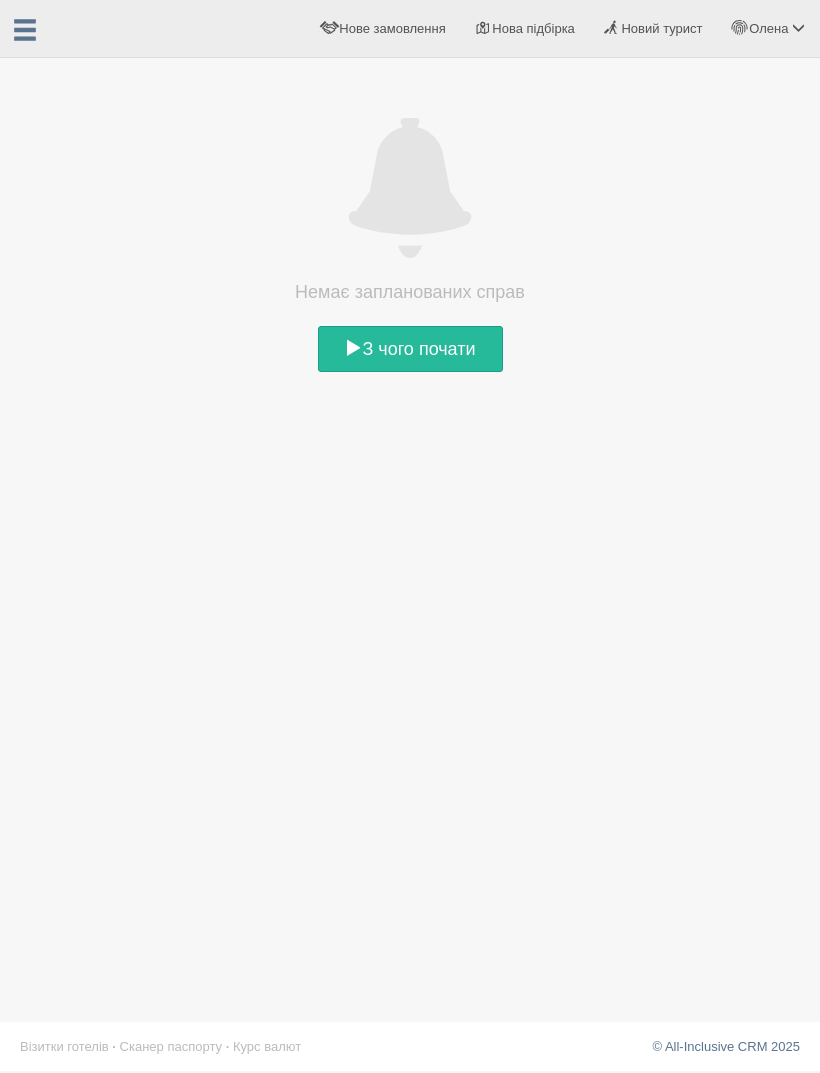 click on "З чого почати" at bounding box center (410, 349) 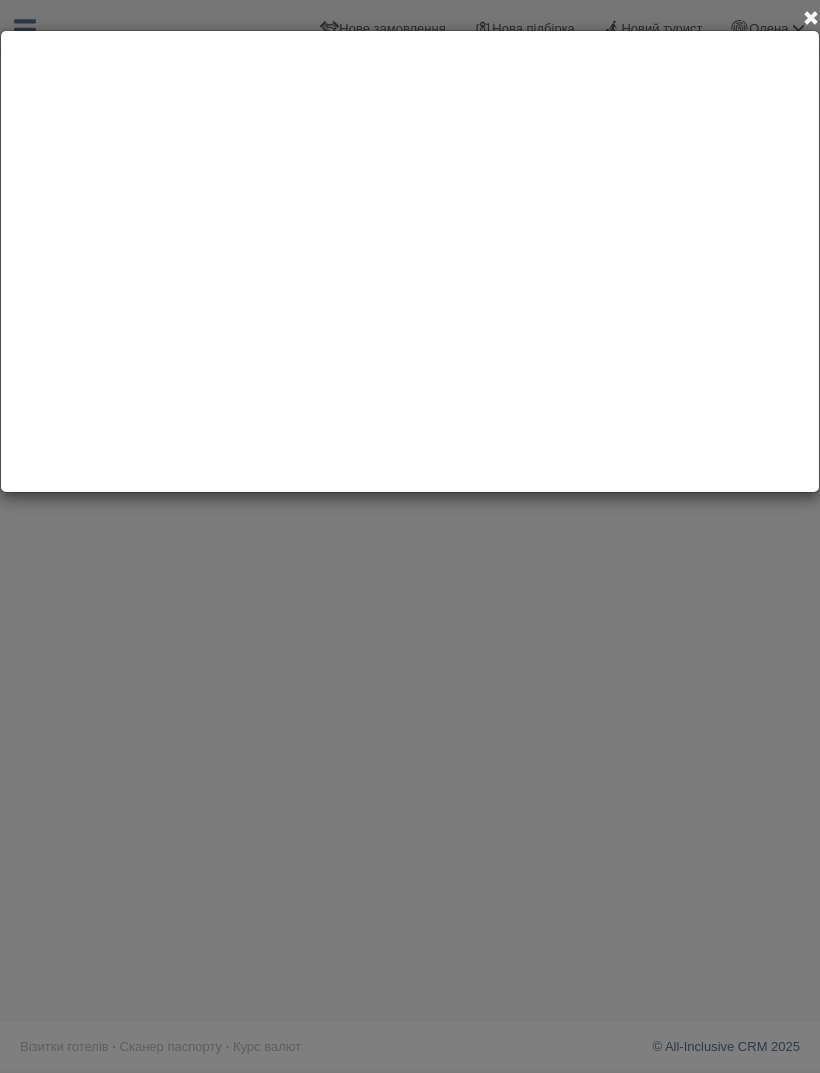click at bounding box center [811, 19] 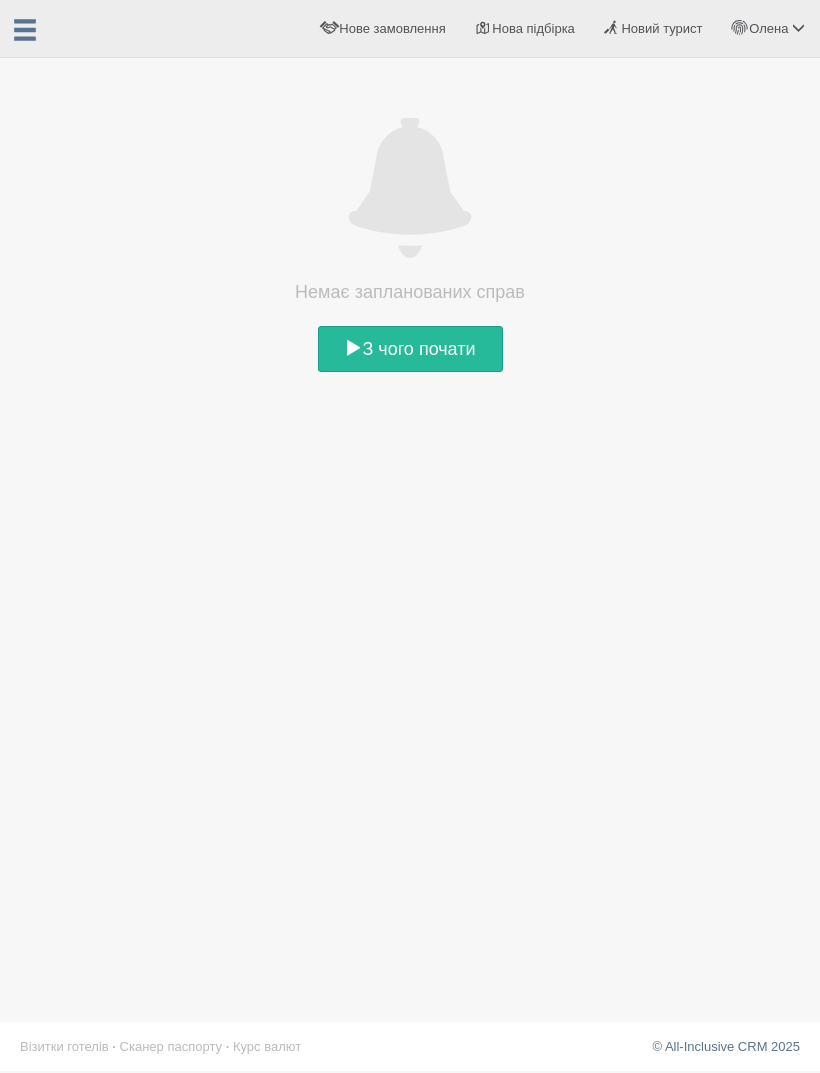 click on "Олена" at bounding box center (768, 28) 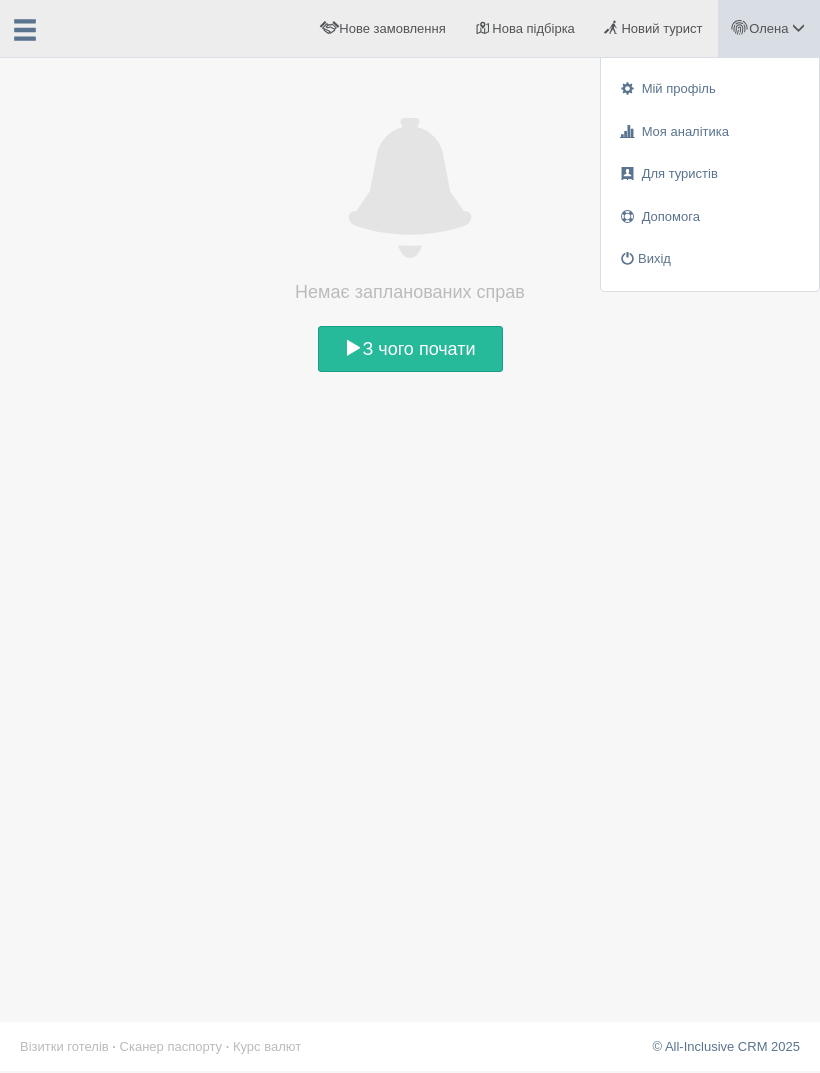 click on "Допомога" at bounding box center [710, 217] 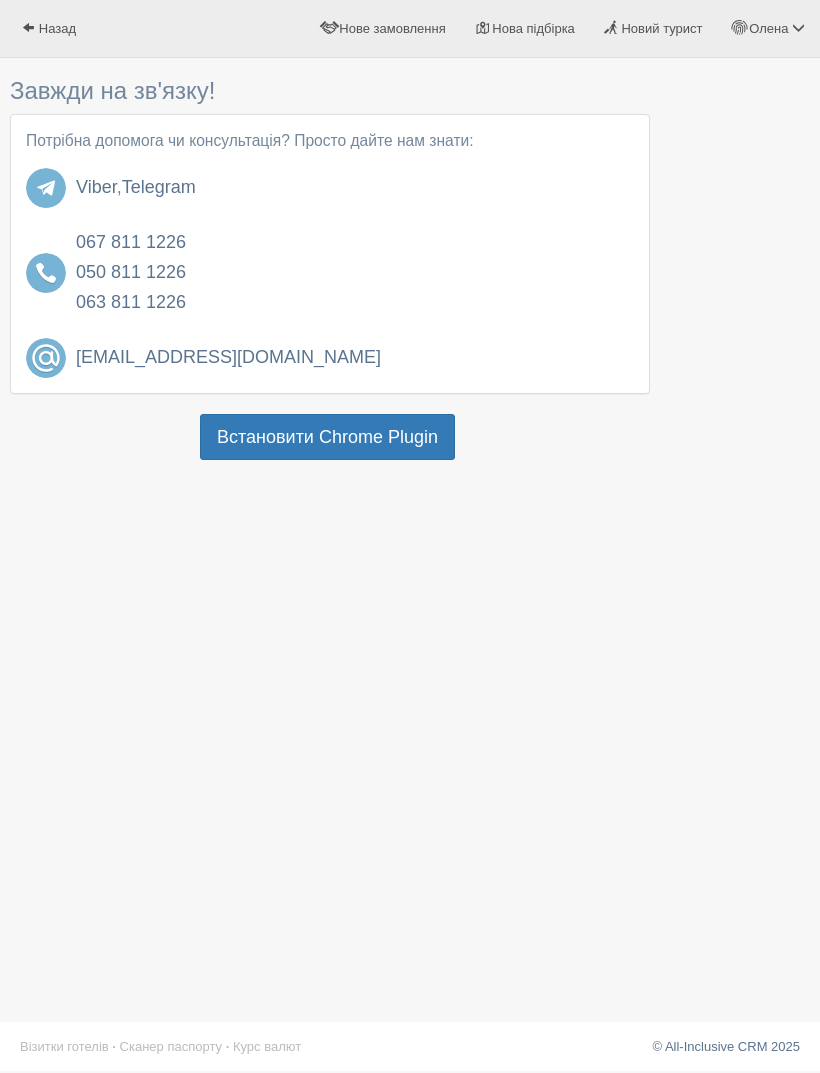 scroll, scrollTop: 0, scrollLeft: 0, axis: both 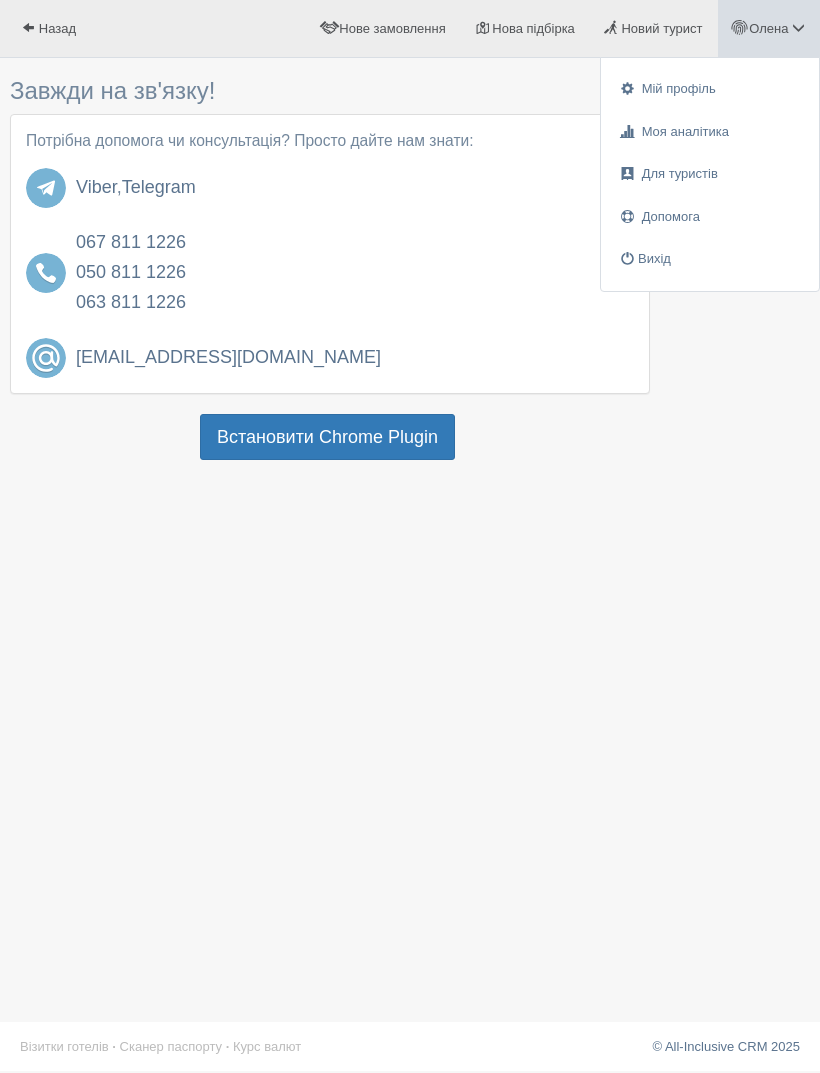click on "Мій профіль" at bounding box center [710, 89] 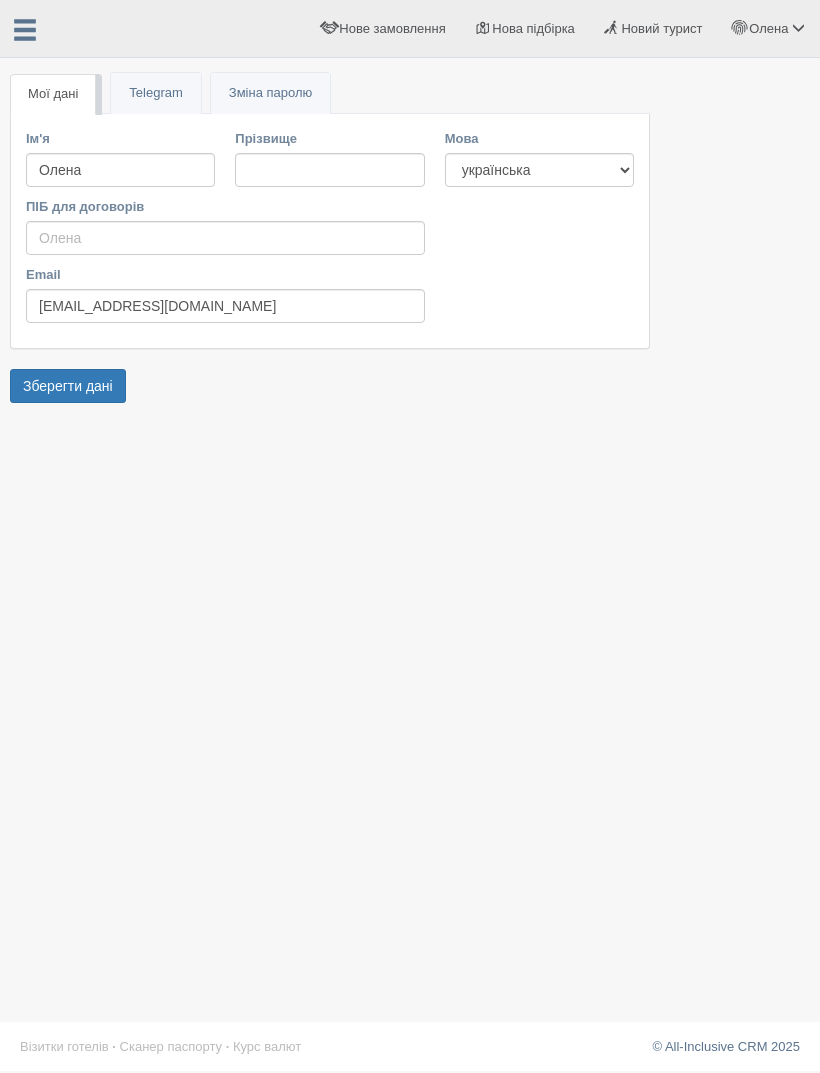 scroll, scrollTop: 0, scrollLeft: 0, axis: both 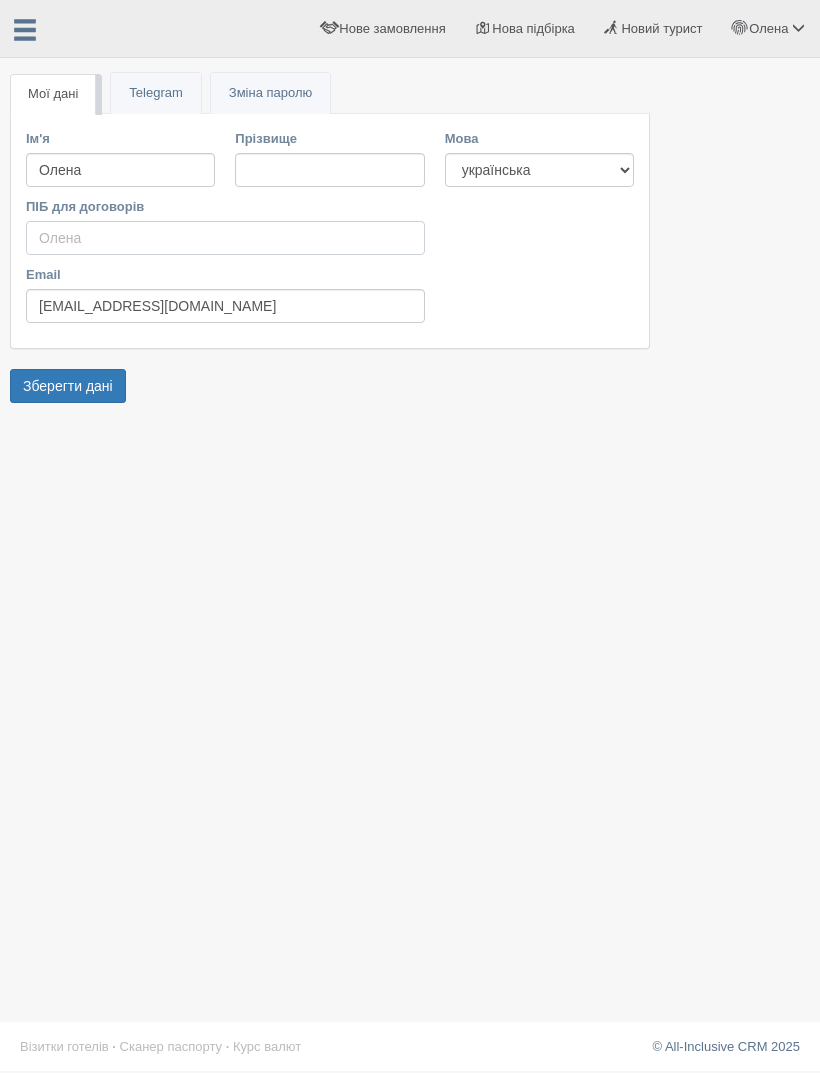 click on "ПІБ для договорів" at bounding box center (225, 238) 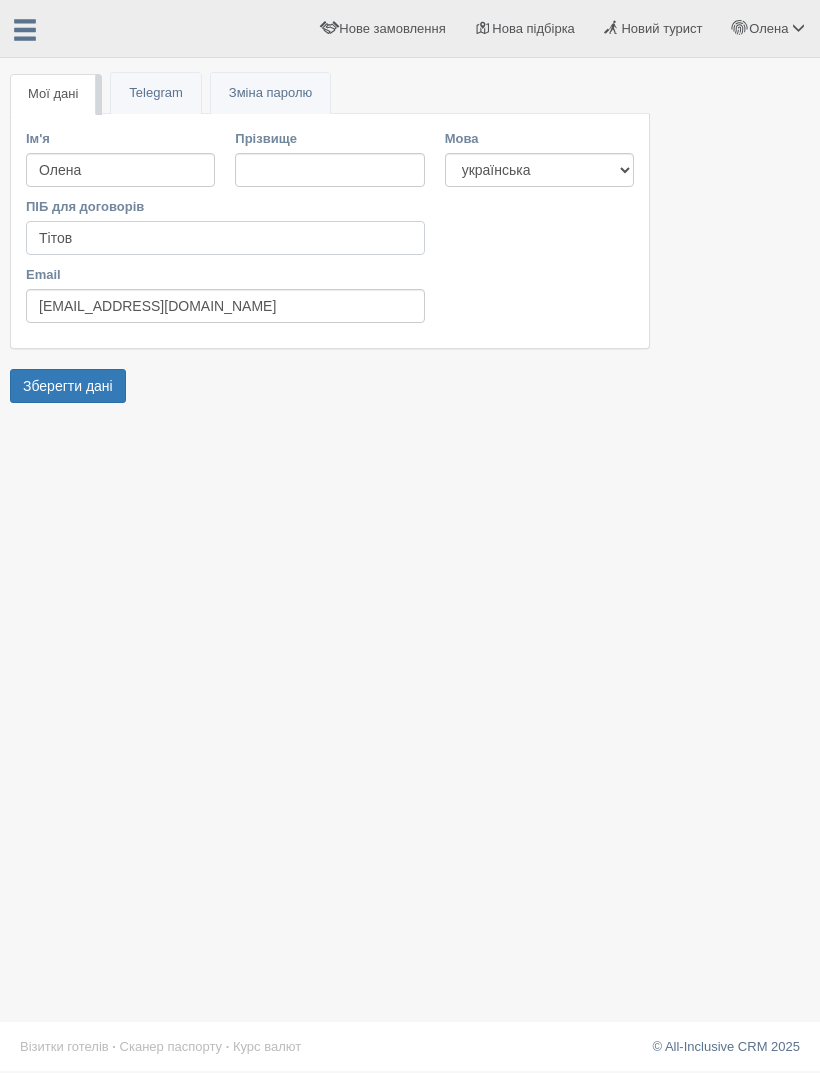 type on "Тітова" 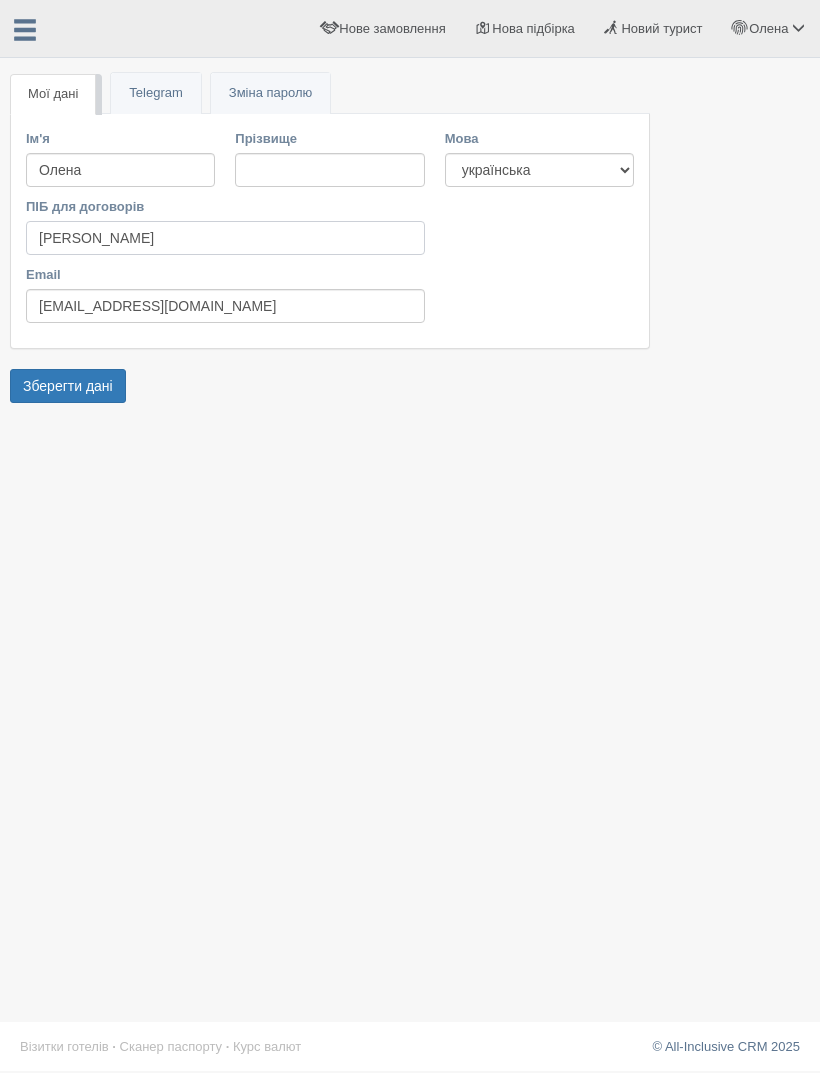 click on "Тітова" at bounding box center [225, 238] 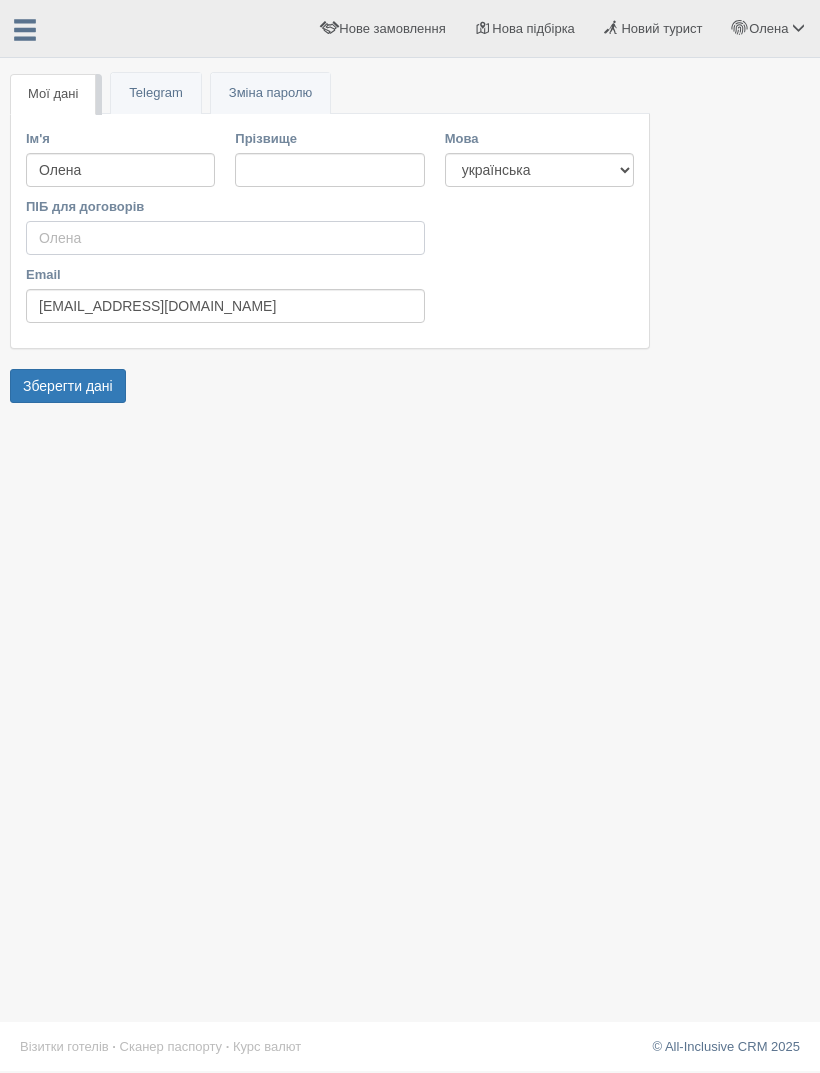 click on "ПІБ для договорів" at bounding box center [225, 238] 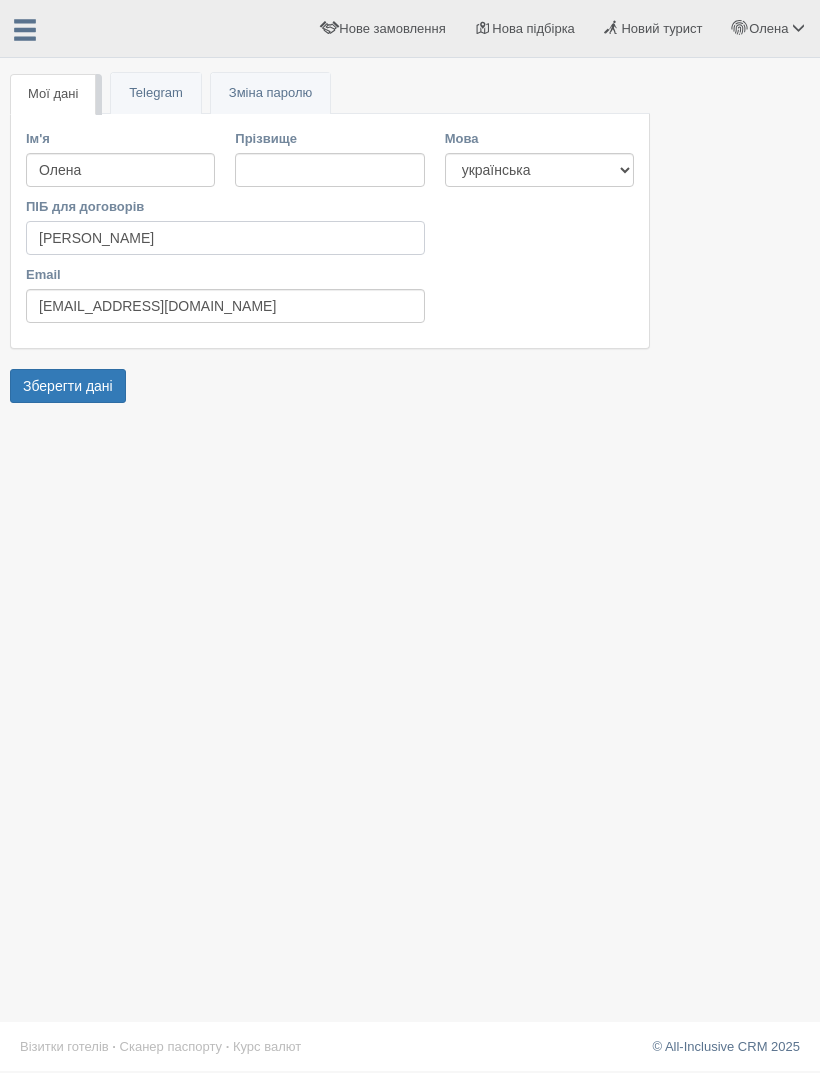 type on "[PERSON_NAME]" 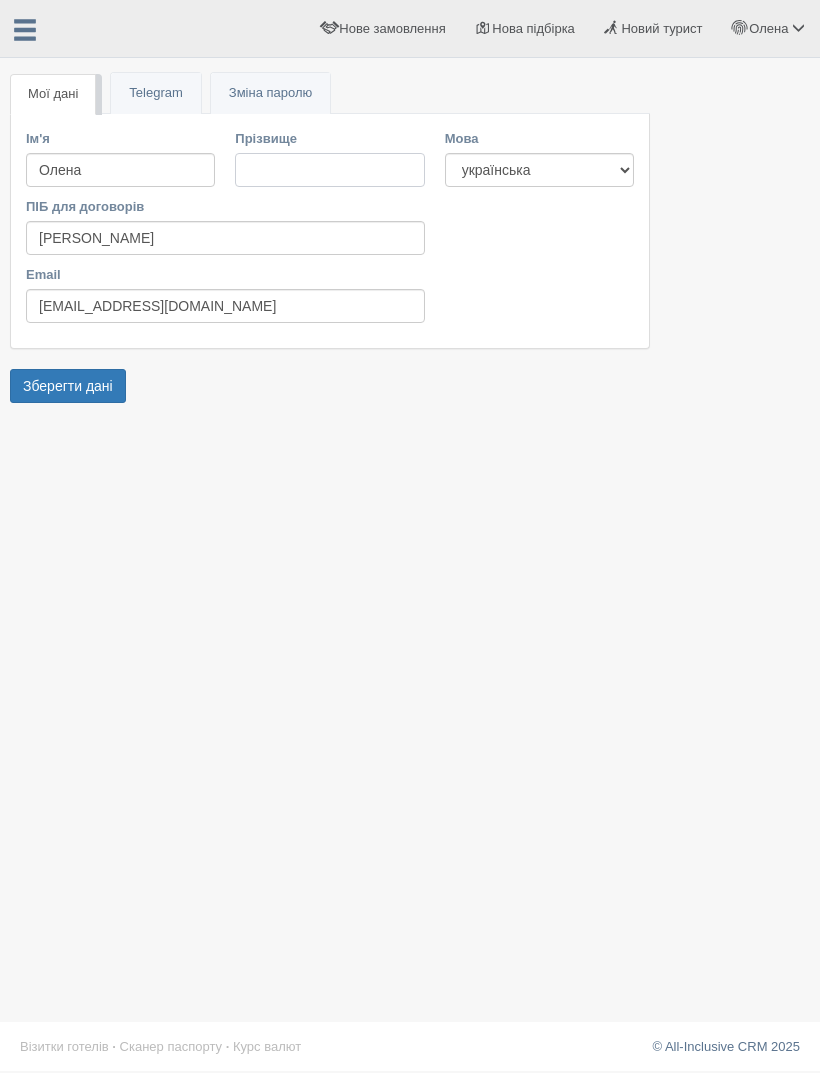 click on "Прізвище" at bounding box center (329, 170) 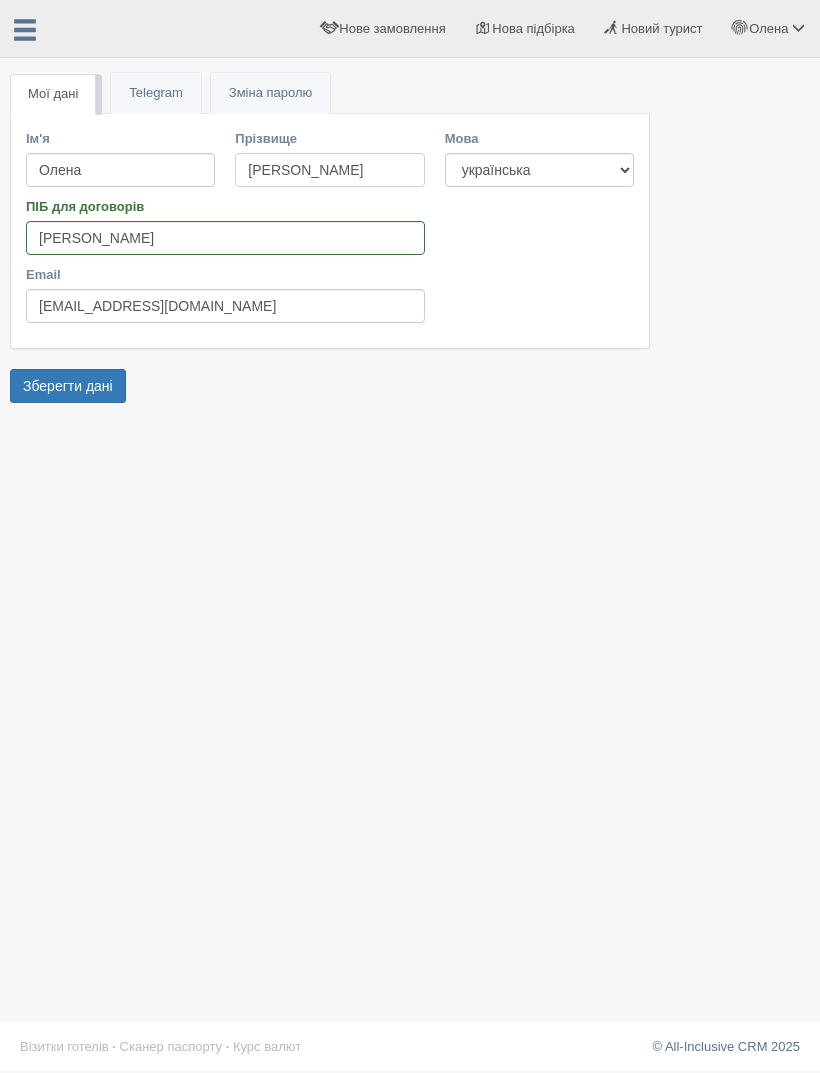 type on "[PERSON_NAME]" 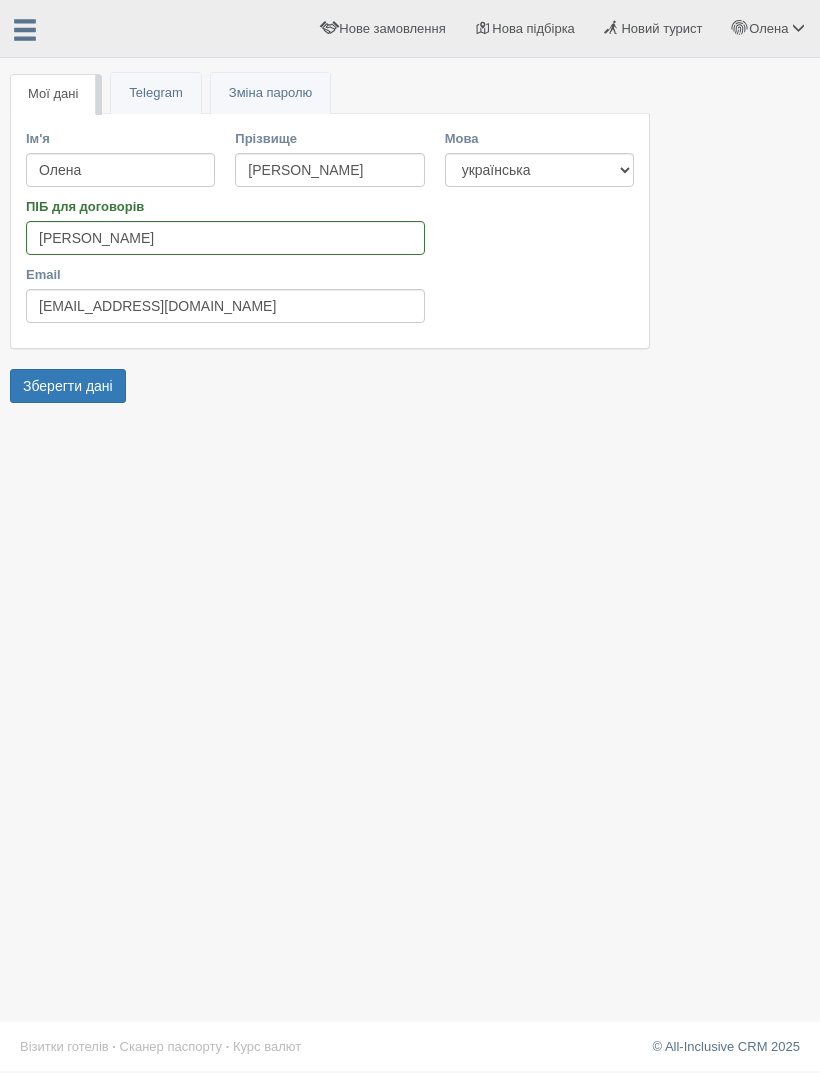 click on "Зберегти дані" at bounding box center (68, 386) 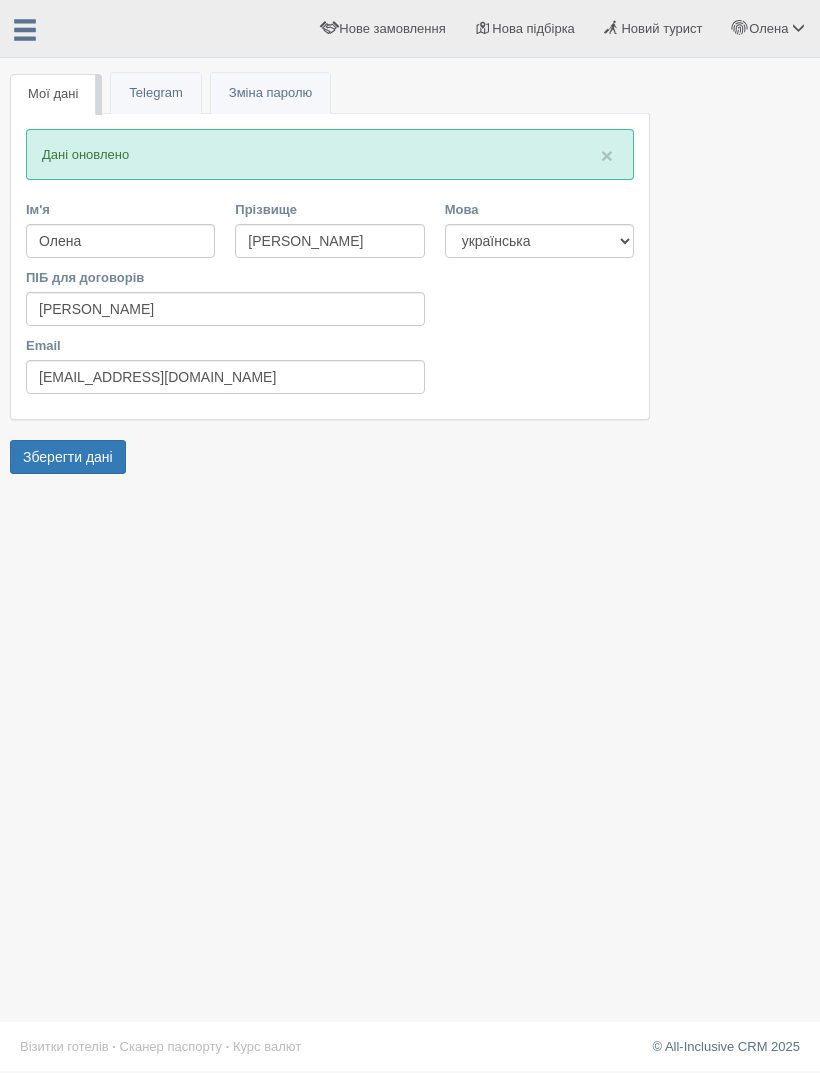 scroll, scrollTop: 0, scrollLeft: 0, axis: both 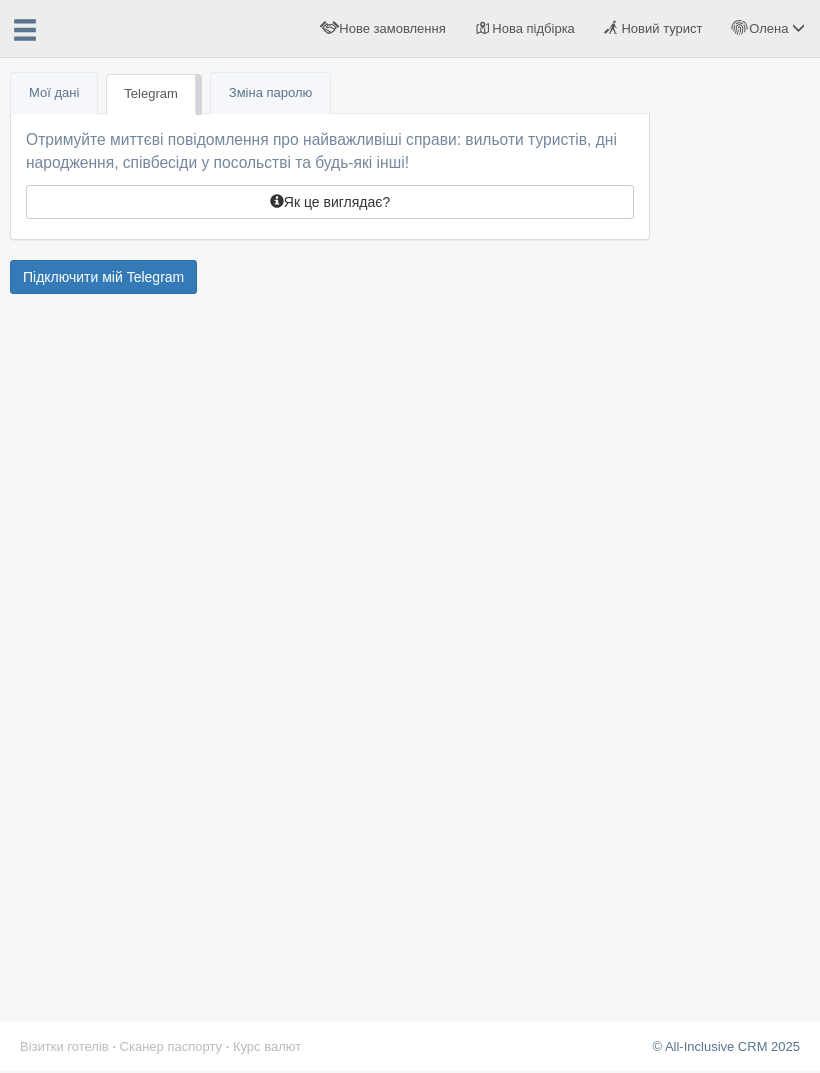 click on "Підключити мій Telegram" at bounding box center [103, 277] 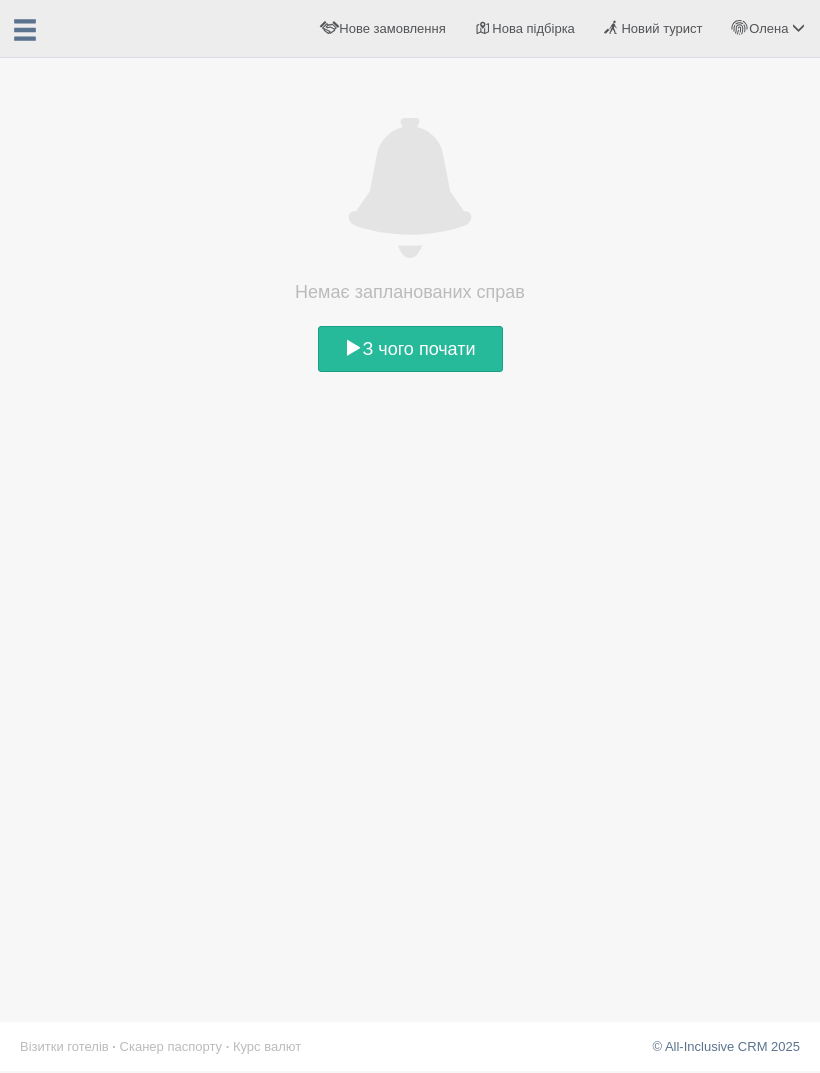 scroll, scrollTop: 0, scrollLeft: 0, axis: both 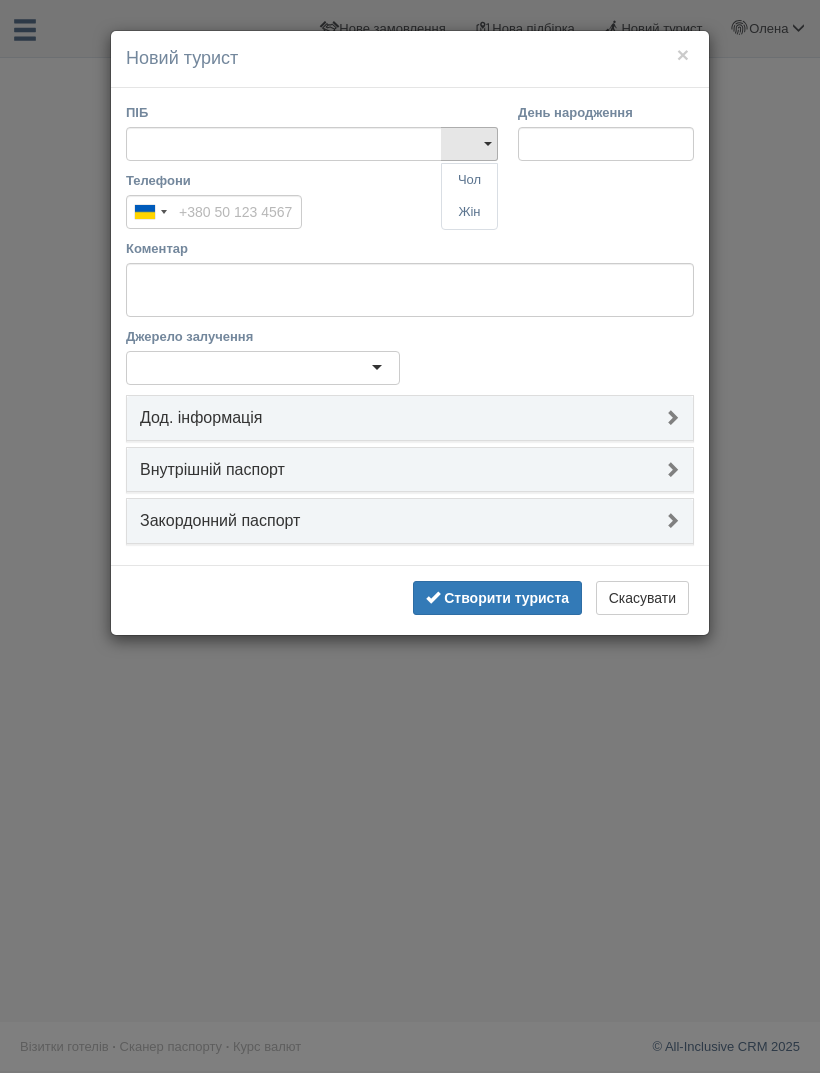 click on "×" at bounding box center [683, 54] 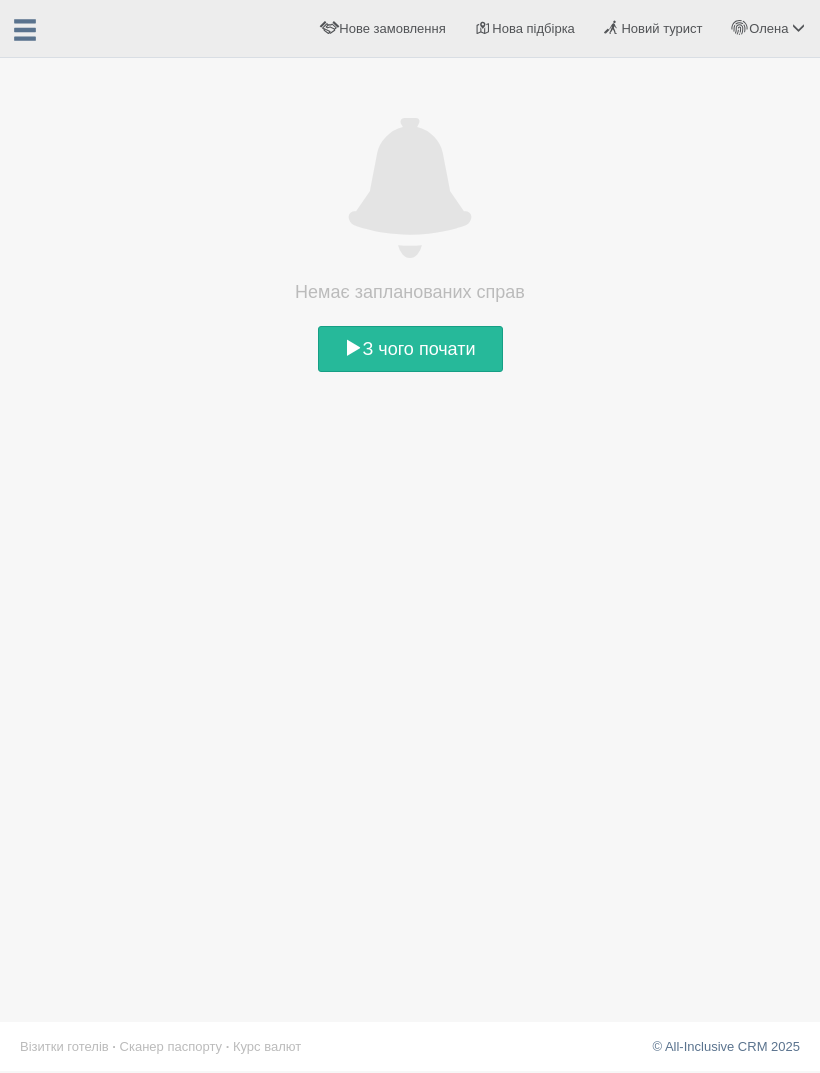 click on "Нове замовлення" at bounding box center [392, 28] 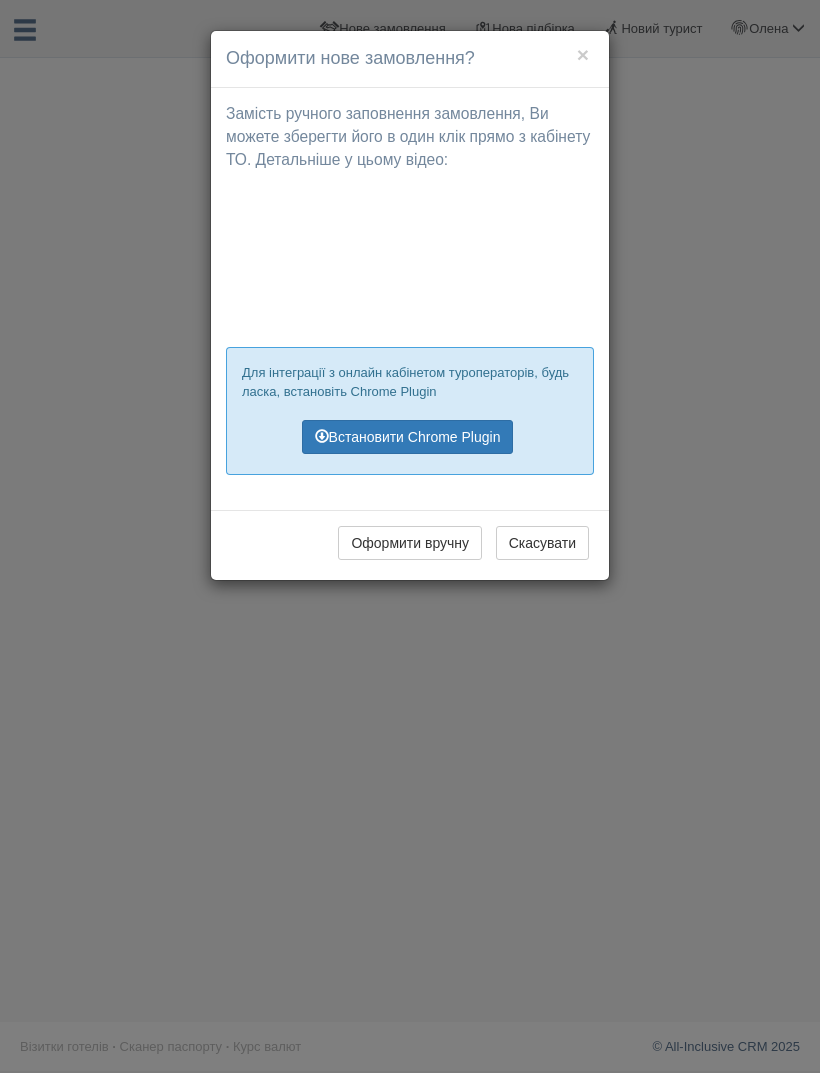 click on "×" at bounding box center (583, 54) 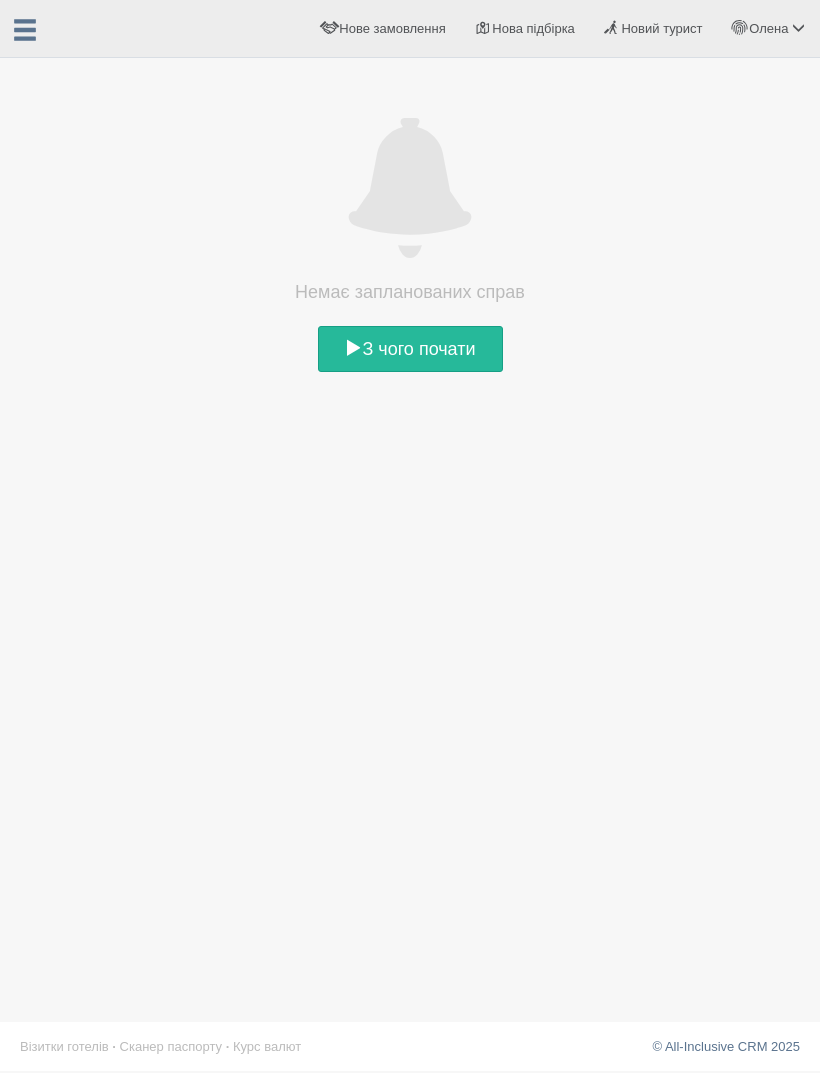click on "Нова підбірка" at bounding box center (533, 28) 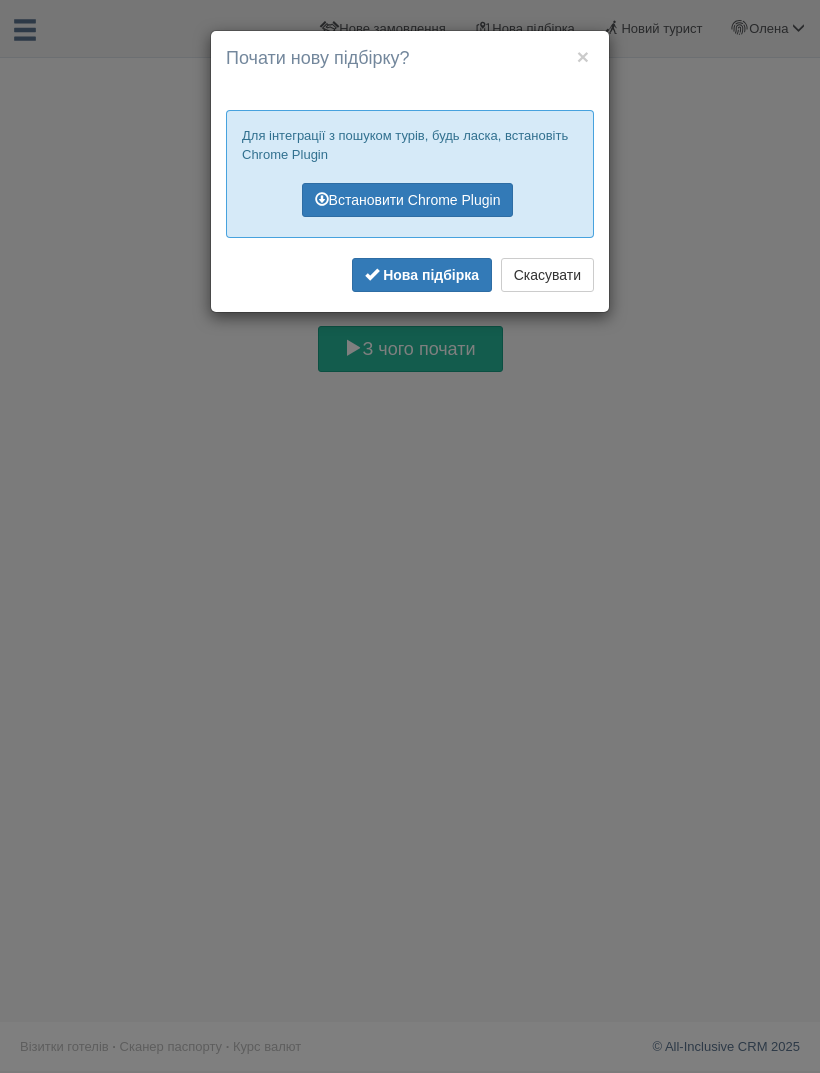 click on "Нова підбірка" at bounding box center (431, 275) 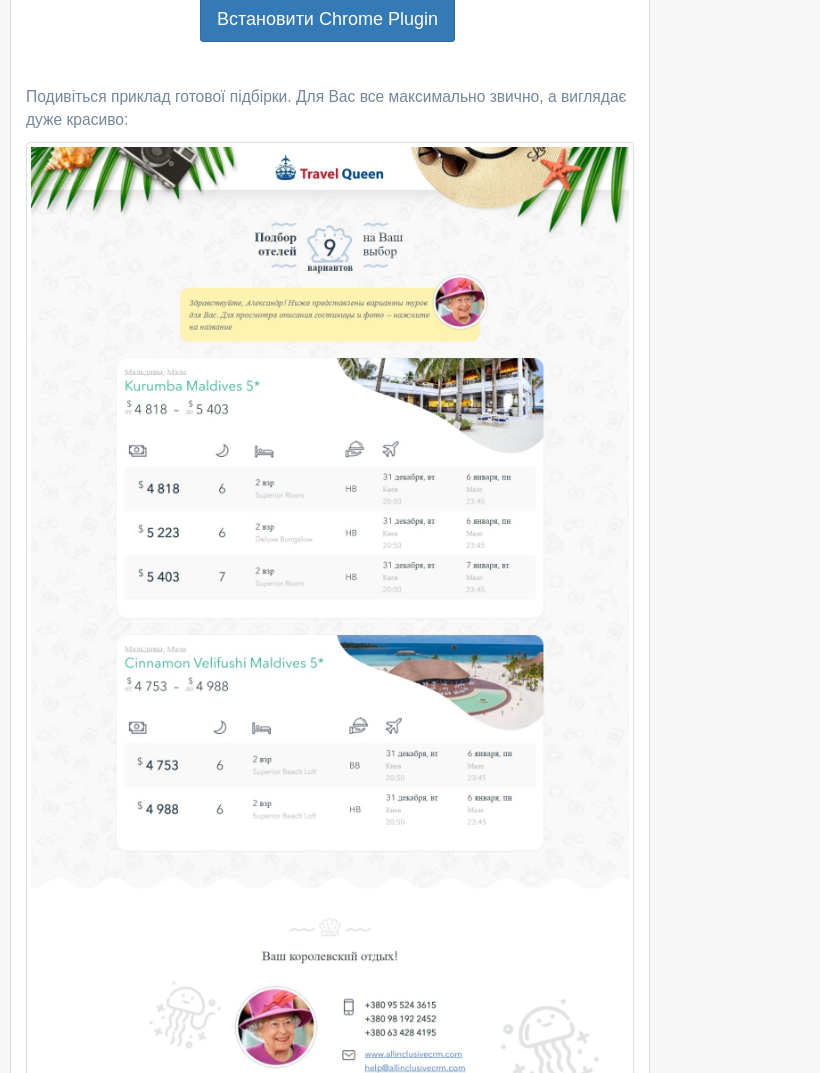 scroll, scrollTop: 0, scrollLeft: 0, axis: both 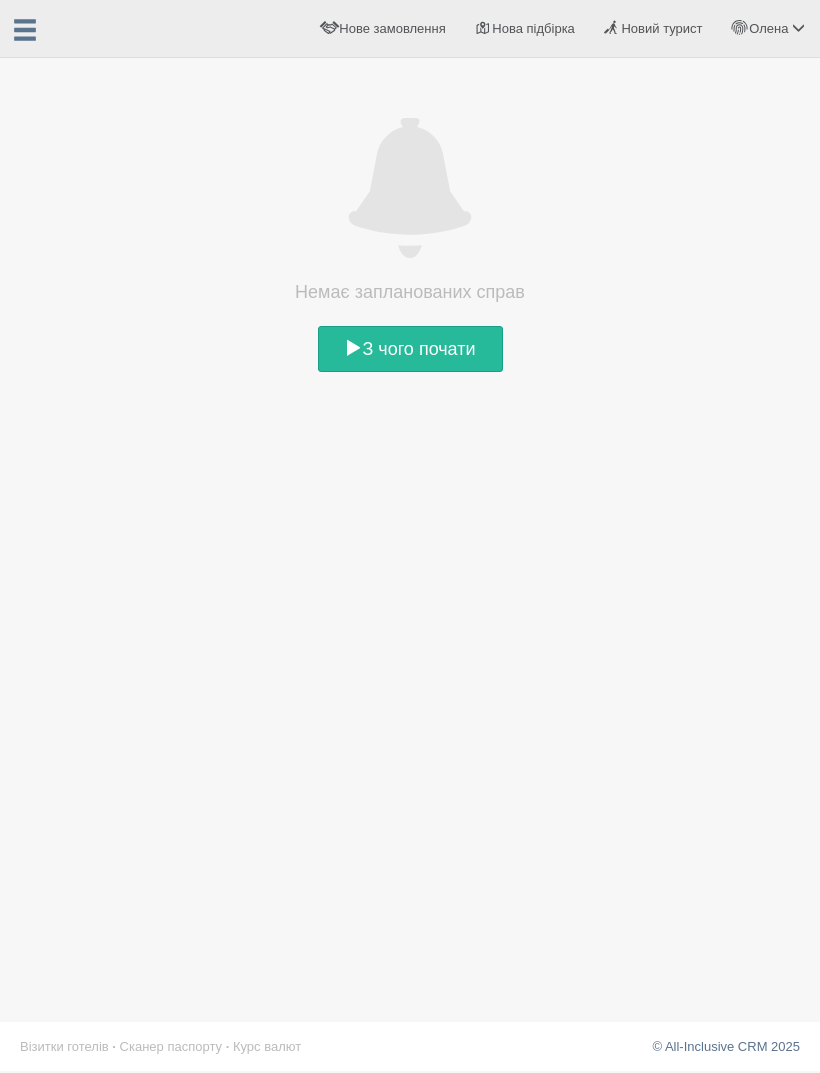 click on "Нове замовлення" at bounding box center (392, 28) 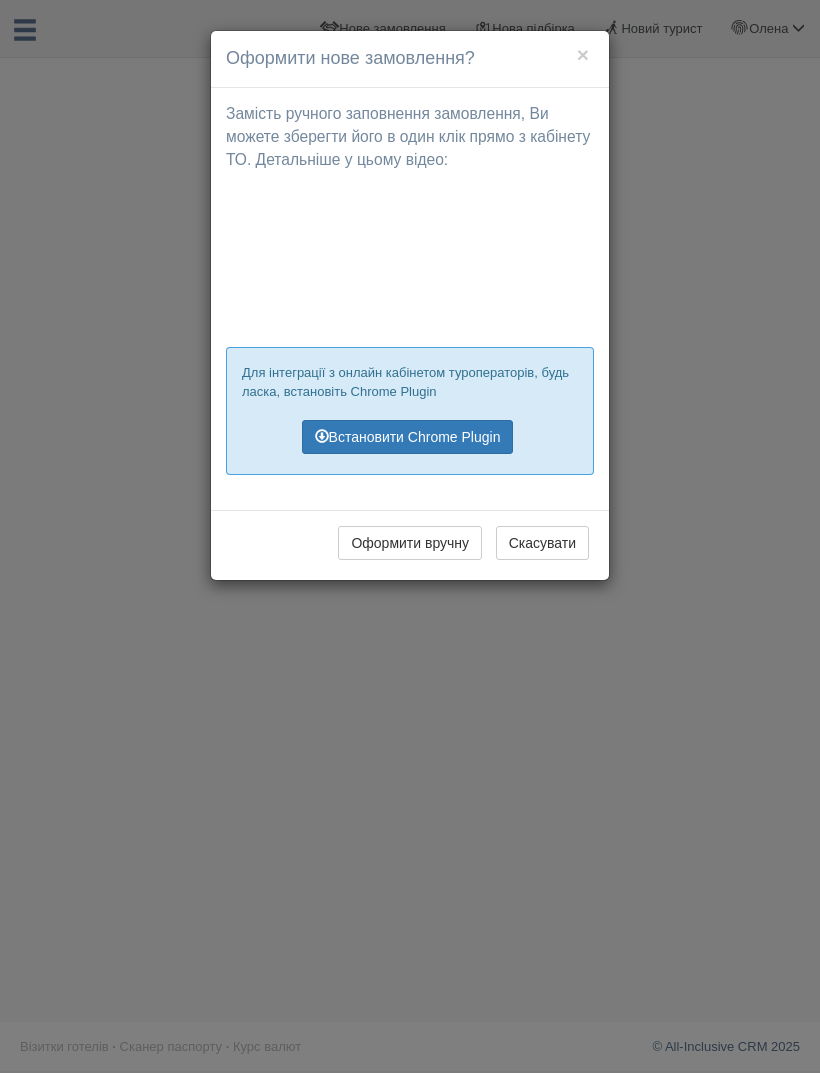 click on "Оформити вручну" at bounding box center (410, 543) 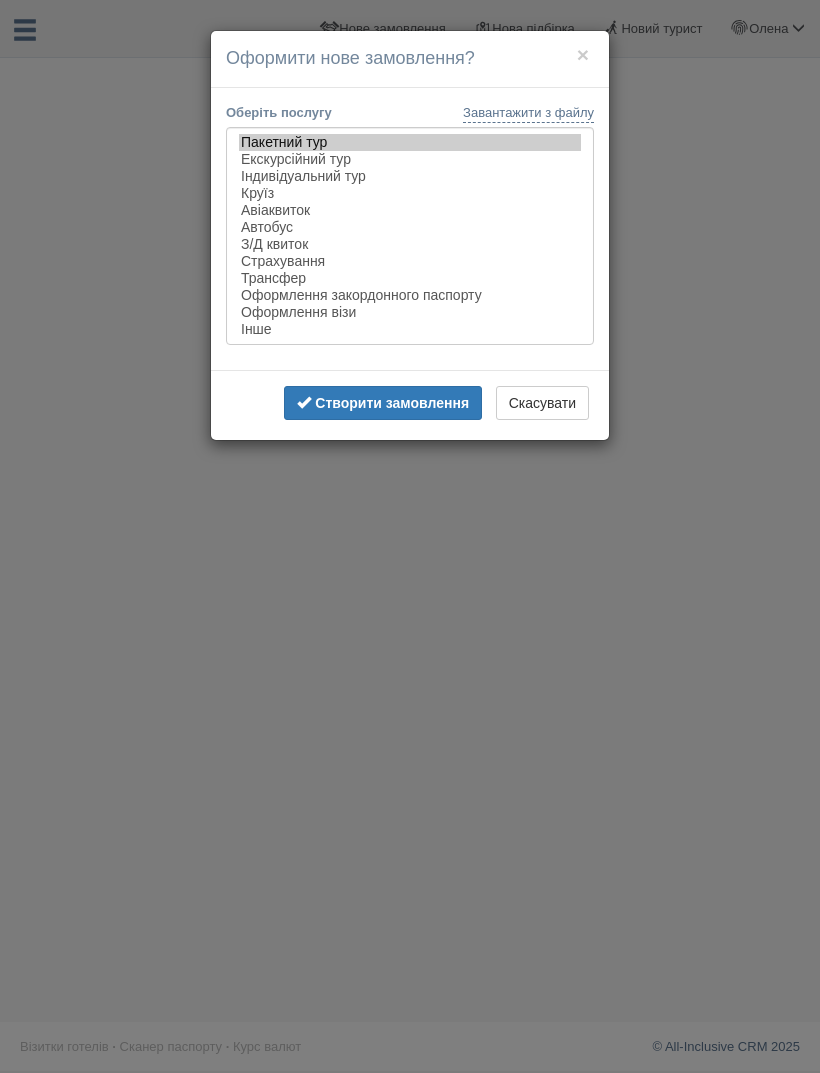 click on "×
Оформити нове замовлення?
Замість ручного заповнення замовлення, [PERSON_NAME] можете зберегти його в один клік прямо з кабінету ТО. Детальніше у цьому відео:
Для інтеграції з онлайн кабінетом туроператорів, будь ласка, встановіть Chrome Plugin
Встановити Chrome Plugin
× ×" at bounding box center [410, 536] 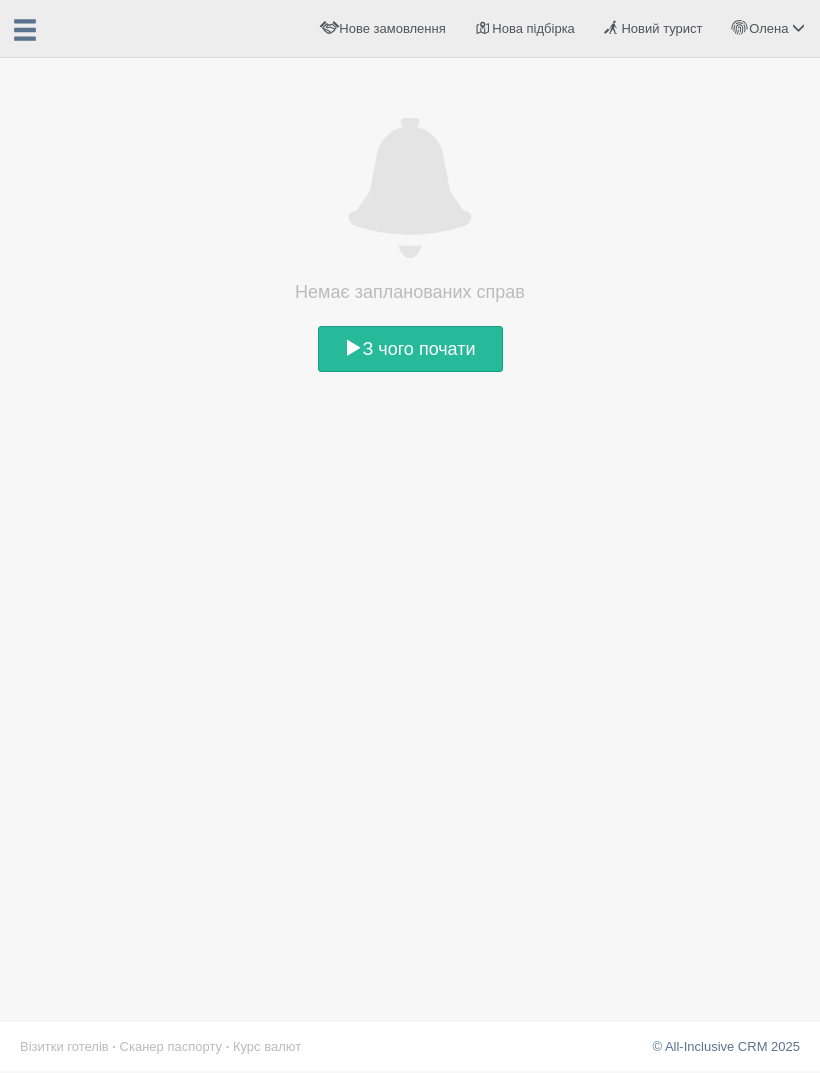 click on "Нова підбірка" at bounding box center (533, 28) 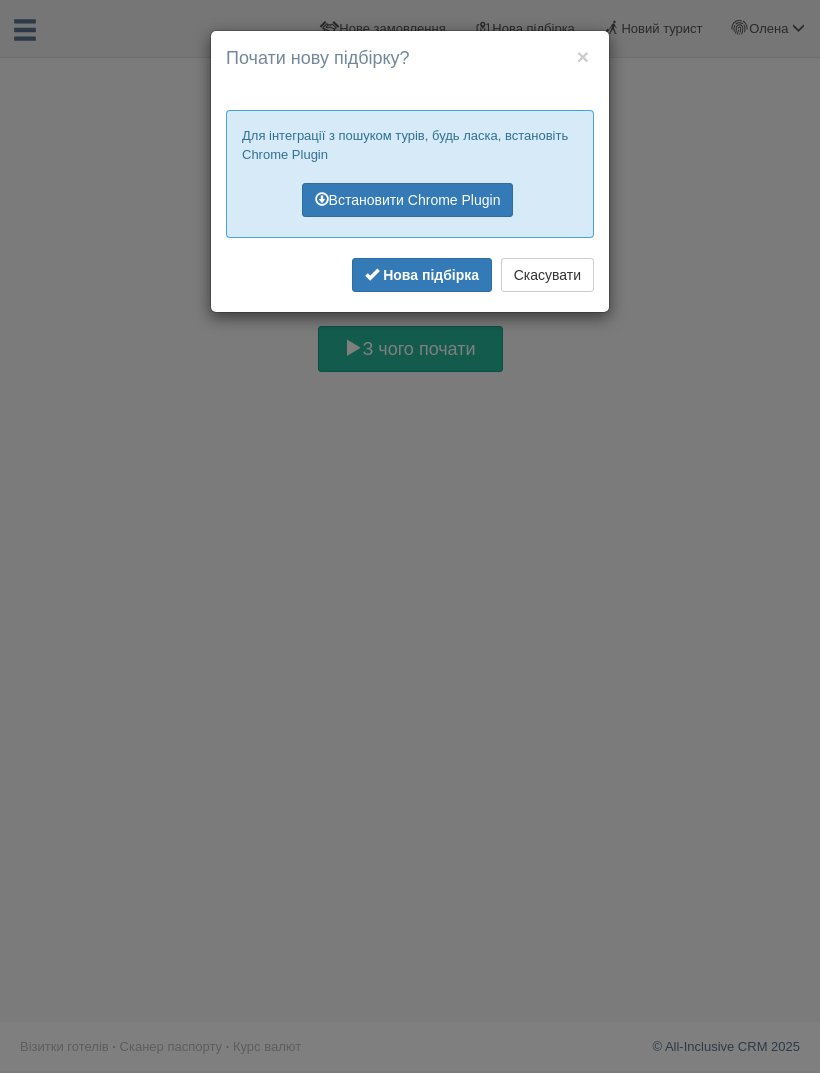 click on "×" at bounding box center (583, 56) 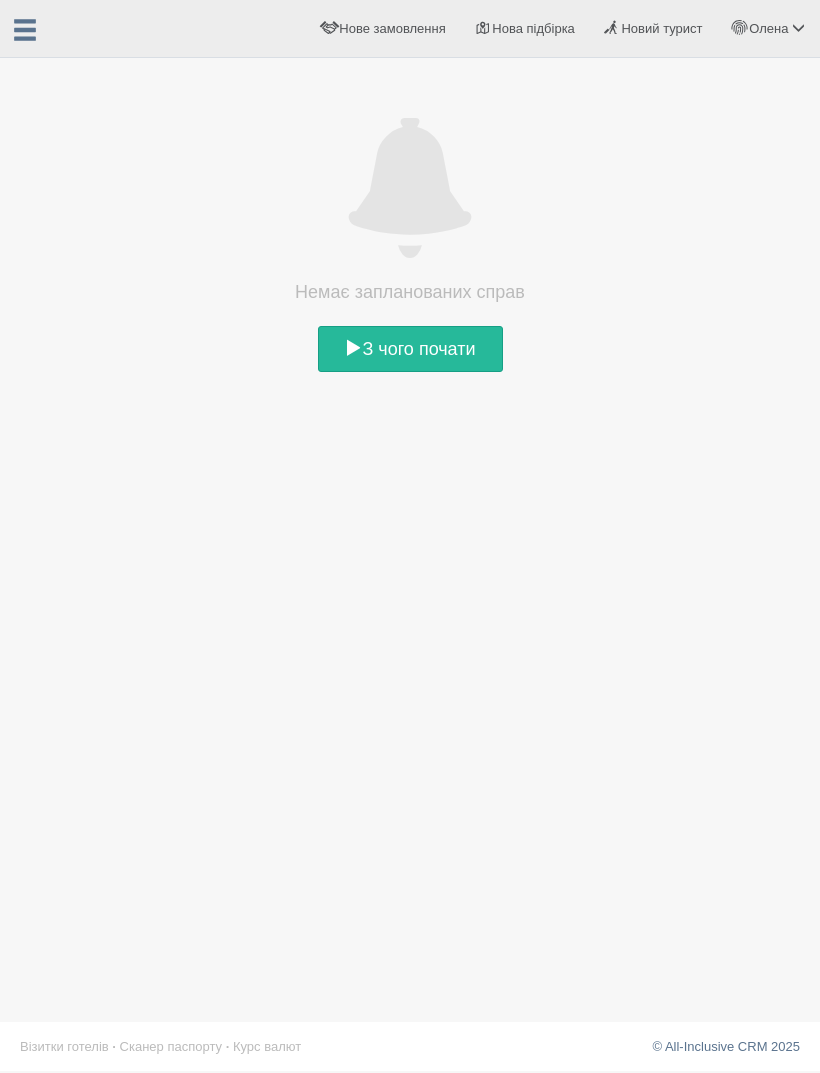 click on "Новий турист" at bounding box center (661, 28) 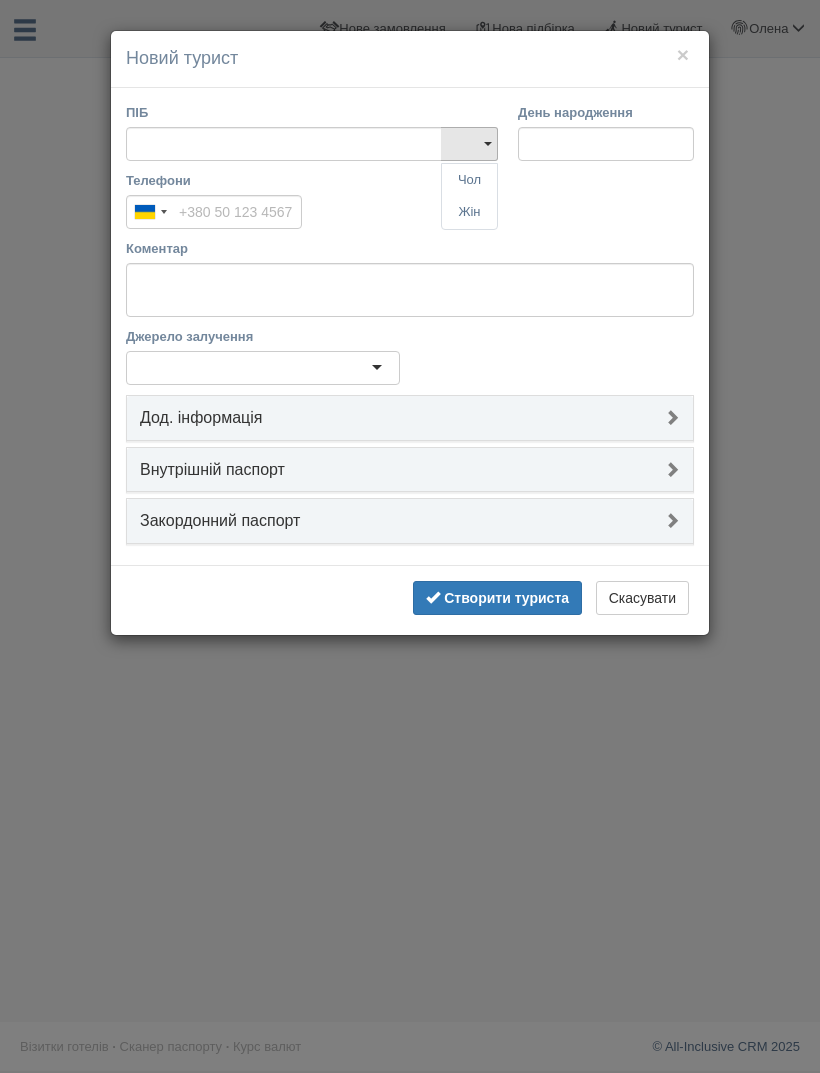 click on "×
Новий турист
ПІБ
Чол
Жін
Чол
Жін
День народження
Телефони
[GEOGRAPHIC_DATA] +380 244 results found [GEOGRAPHIC_DATA] +93 [GEOGRAPHIC_DATA] +355 [GEOGRAPHIC_DATA] +213 [US_STATE] +1 [GEOGRAPHIC_DATA] +376 [GEOGRAPHIC_DATA] +244 [GEOGRAPHIC_DATA] +1 [GEOGRAPHIC_DATA] +1 [GEOGRAPHIC_DATA] +54 [GEOGRAPHIC_DATA] +374 [GEOGRAPHIC_DATA] +[GEOGRAPHIC_DATA][DATE] +247 [GEOGRAPHIC_DATA] +61 [GEOGRAPHIC_DATA] +43 [GEOGRAPHIC_DATA] +994 [GEOGRAPHIC_DATA] +1 [GEOGRAPHIC_DATA] +973 [GEOGRAPHIC_DATA] +880 [GEOGRAPHIC_DATA] +1 [GEOGRAPHIC_DATA] +375 [GEOGRAPHIC_DATA] +32 [GEOGRAPHIC_DATA] +501 [GEOGRAPHIC_DATA] +229 [GEOGRAPHIC_DATA] +1 [GEOGRAPHIC_DATA] +975 [GEOGRAPHIC_DATA] +591 [GEOGRAPHIC_DATA] +387 [GEOGRAPHIC_DATA] +55" at bounding box center [410, 536] 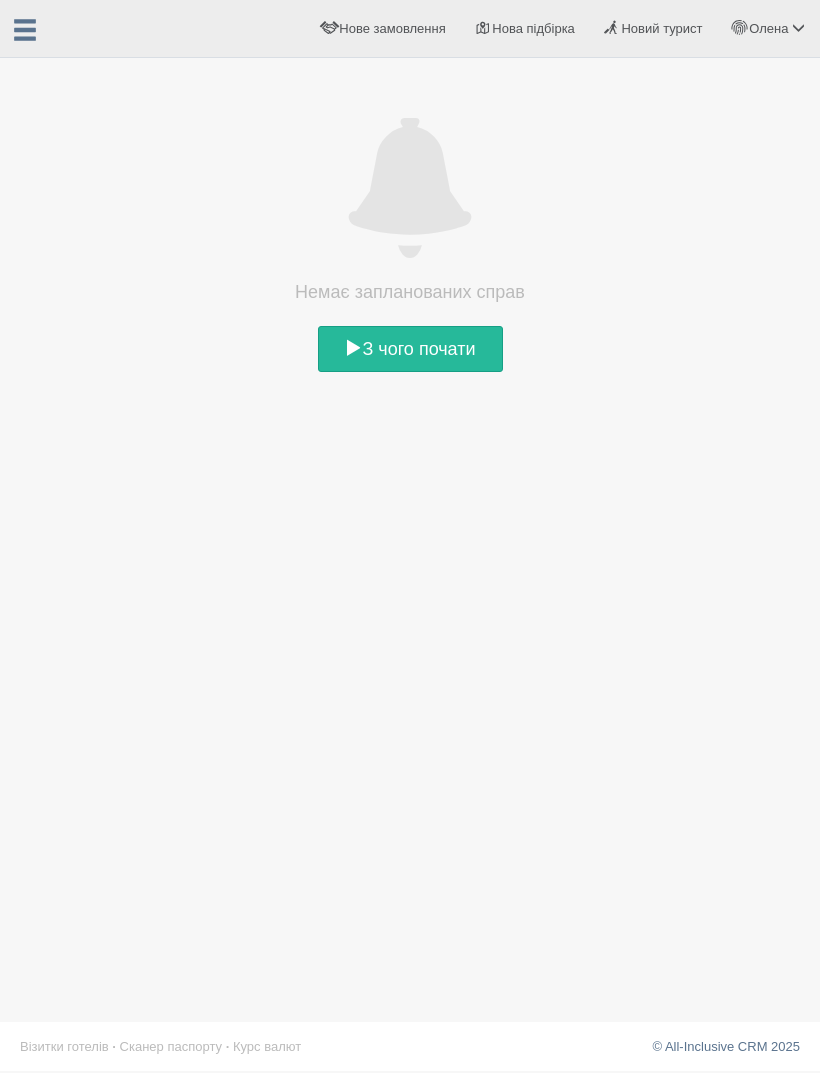 click on "Олена" at bounding box center [768, 28] 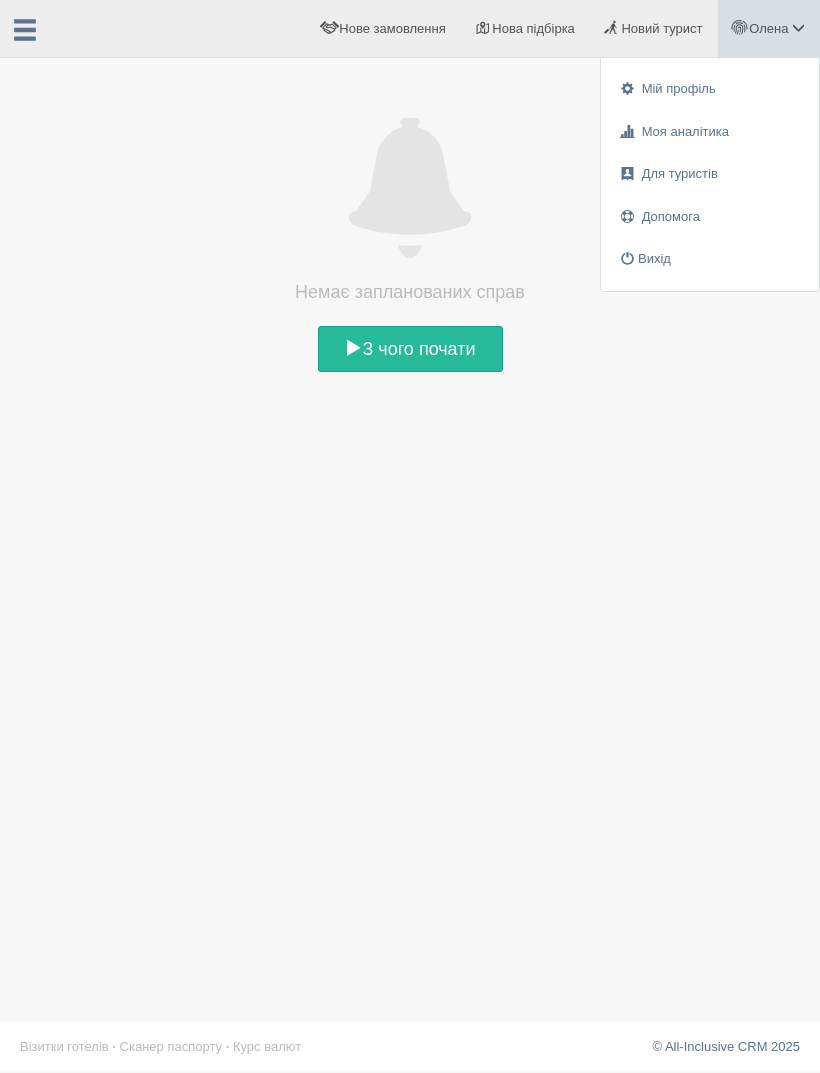click on "Допомога" at bounding box center [710, 217] 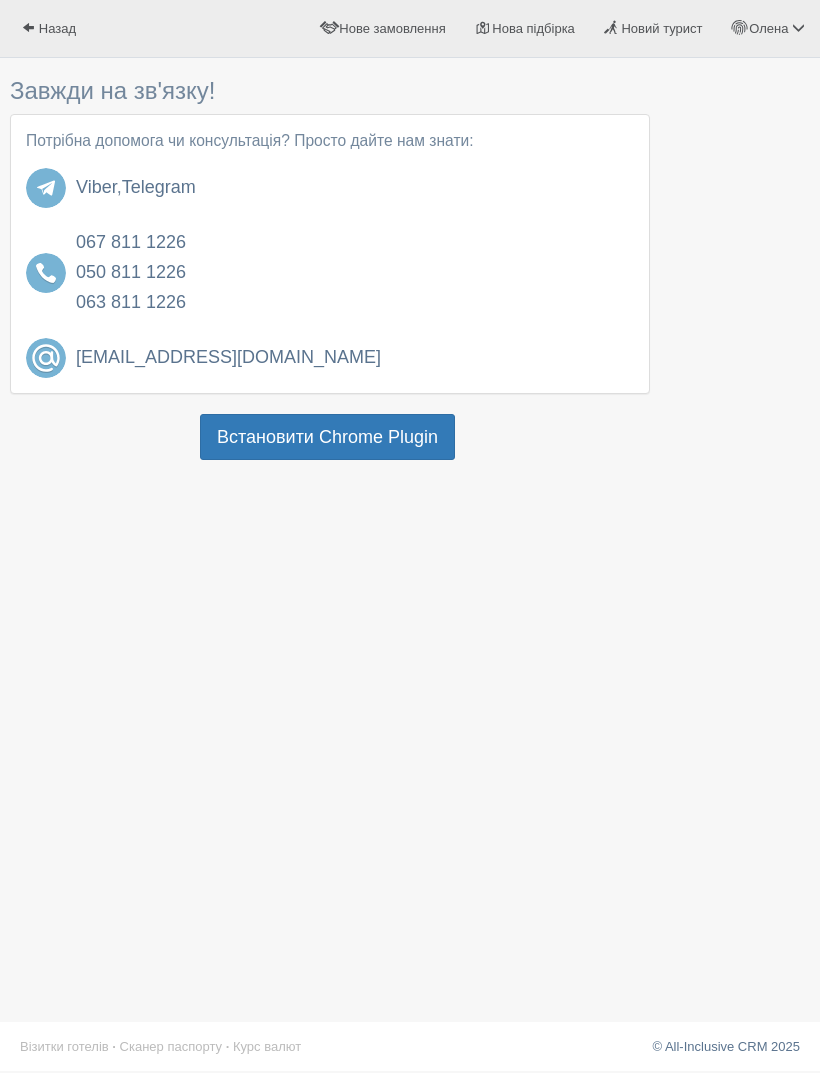 scroll, scrollTop: 0, scrollLeft: 0, axis: both 